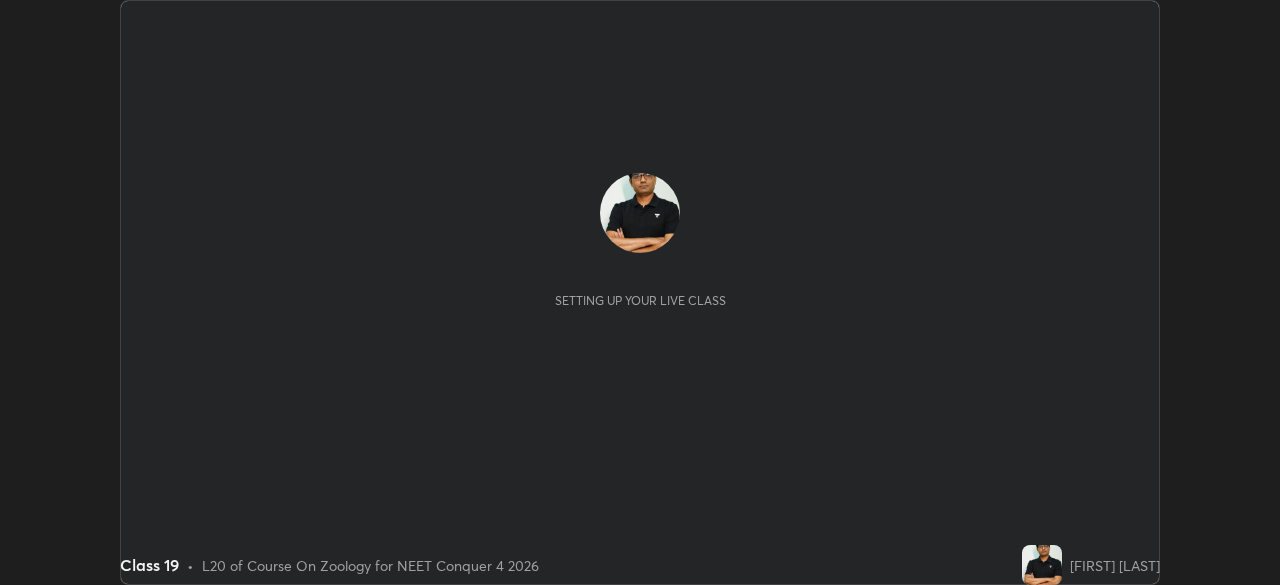 scroll, scrollTop: 0, scrollLeft: 0, axis: both 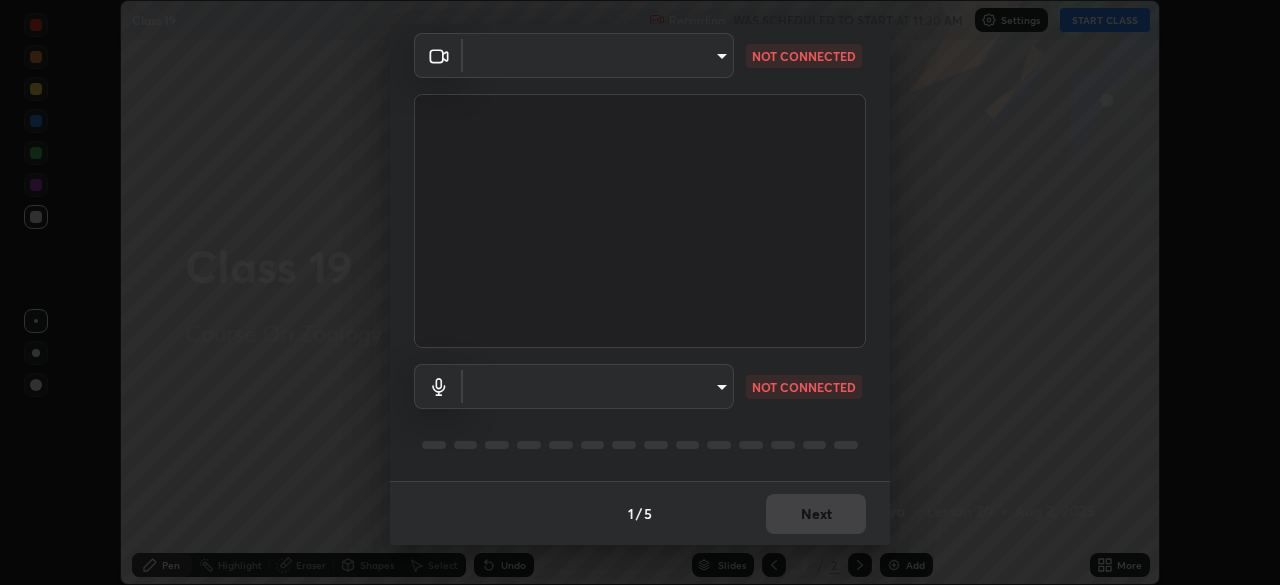 type on "[HASH]" 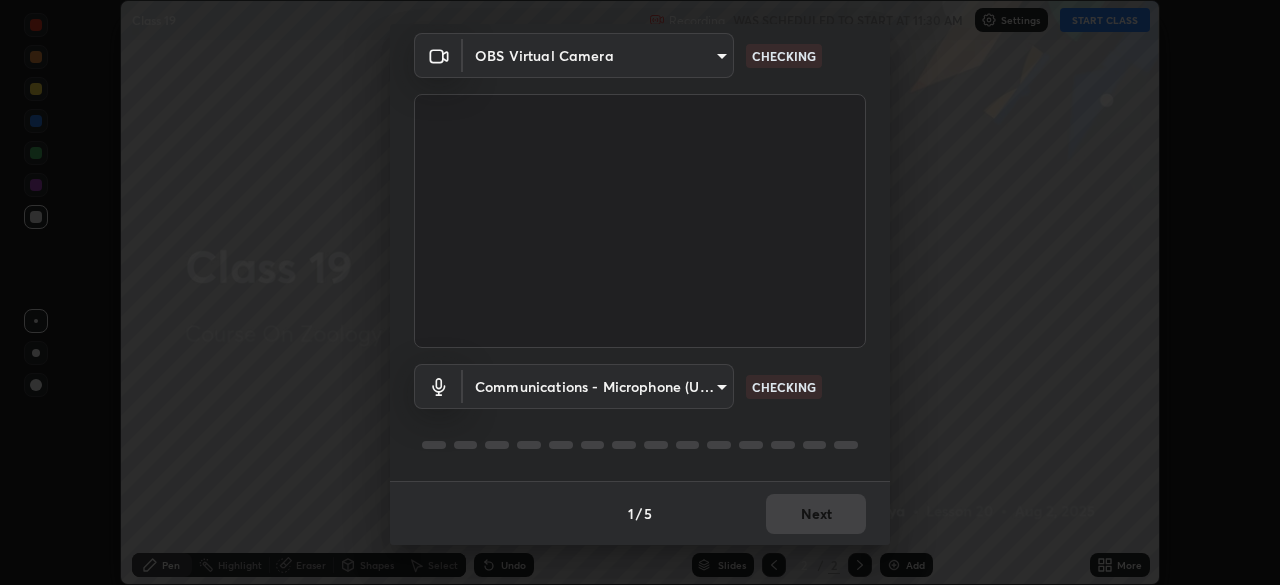 scroll, scrollTop: 70, scrollLeft: 0, axis: vertical 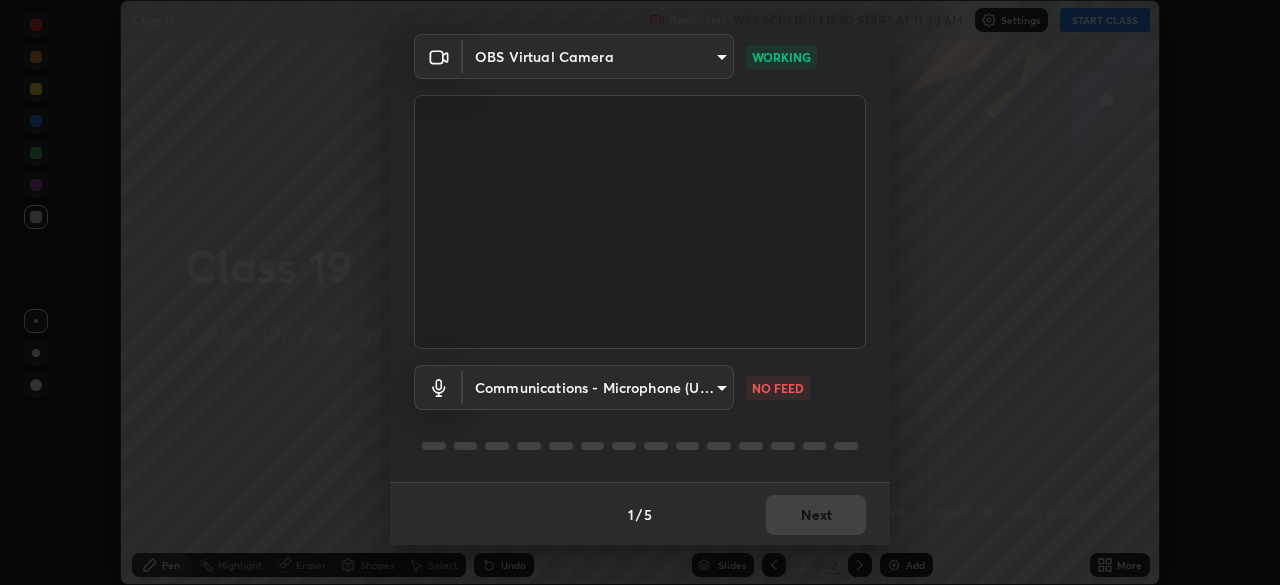 click on "Erase all Class 19 Recording WAS SCHEDULED TO START AT  [TIME] Settings START CLASS Setting up your live class Class 19 • L20 of Course On Zoology for NEET Conquer 4 2026 [FIRST] [LAST] Pen Highlight Eraser Shapes Select Undo Slides 2 / 2 Add More No doubts shared Encourage your learners to ask a doubt for better clarity Report an issue Reason for reporting Buffering Chat not working Audio - Video sync issue Educator video quality low ​ Attach an image Report Media settings OBS Virtual Camera [HASH] WORKING Communications - Microphone (USBAudio2.0) communications NO FEED 1 / 5 Next" at bounding box center (640, 292) 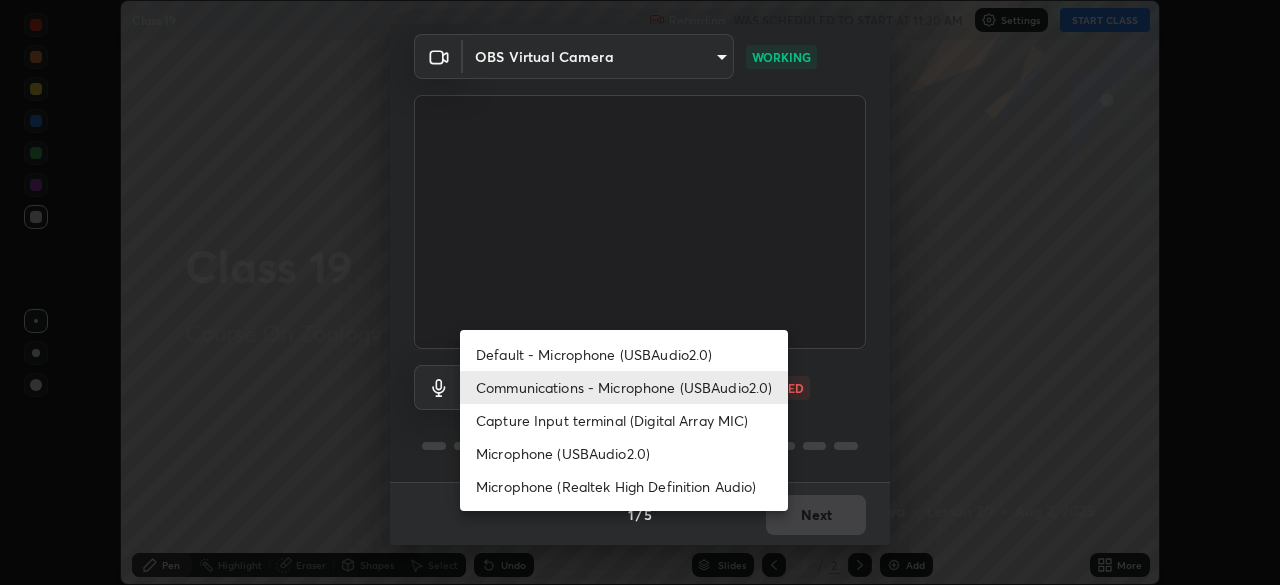 click on "Default - Microphone (USBAudio2.0)" at bounding box center (624, 354) 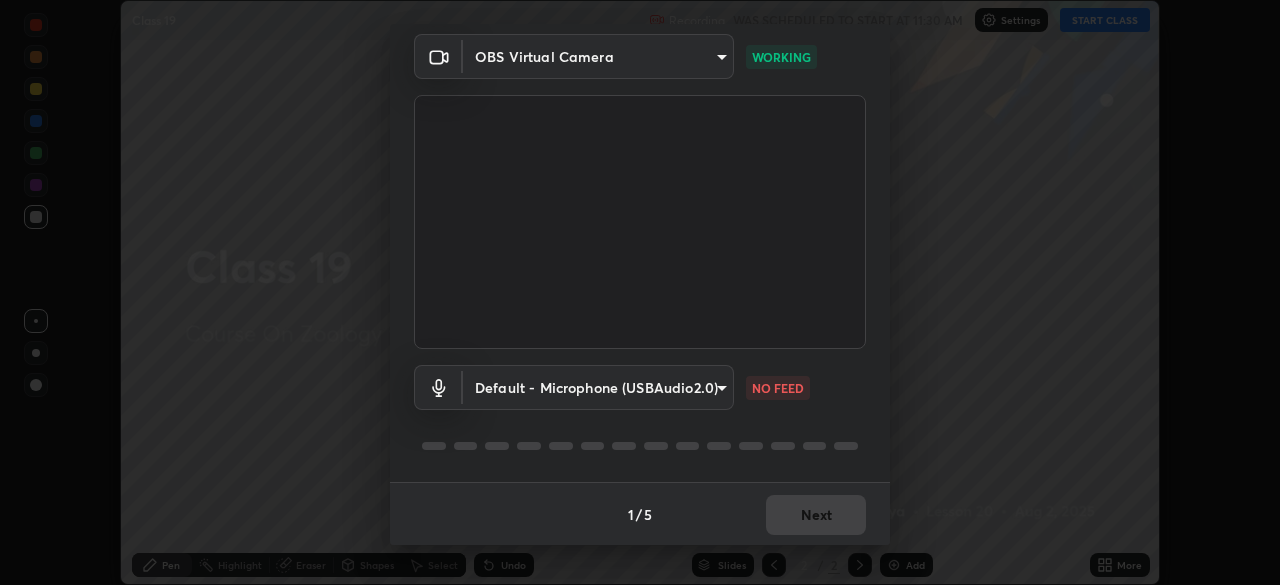 type on "default" 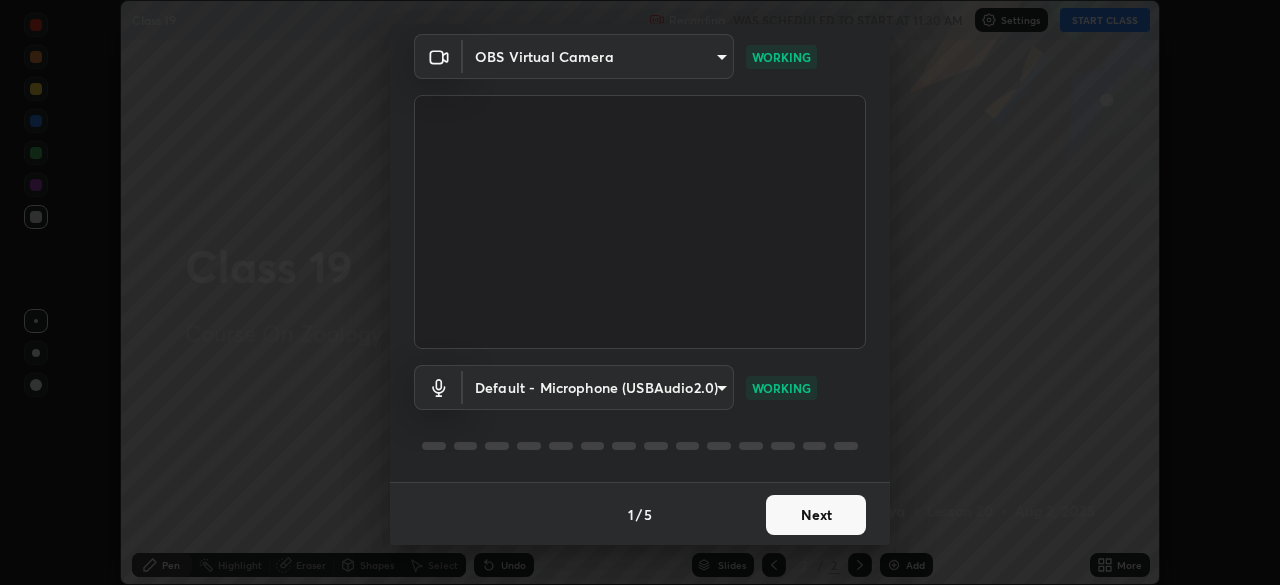 click on "Next" at bounding box center [816, 515] 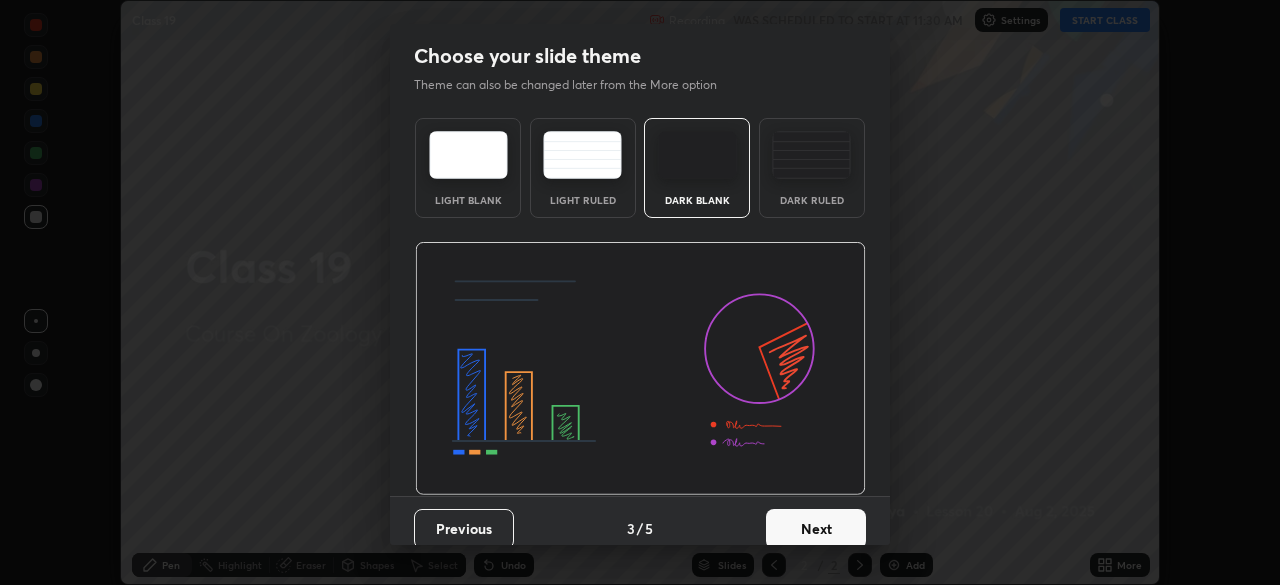 click on "Next" at bounding box center [816, 529] 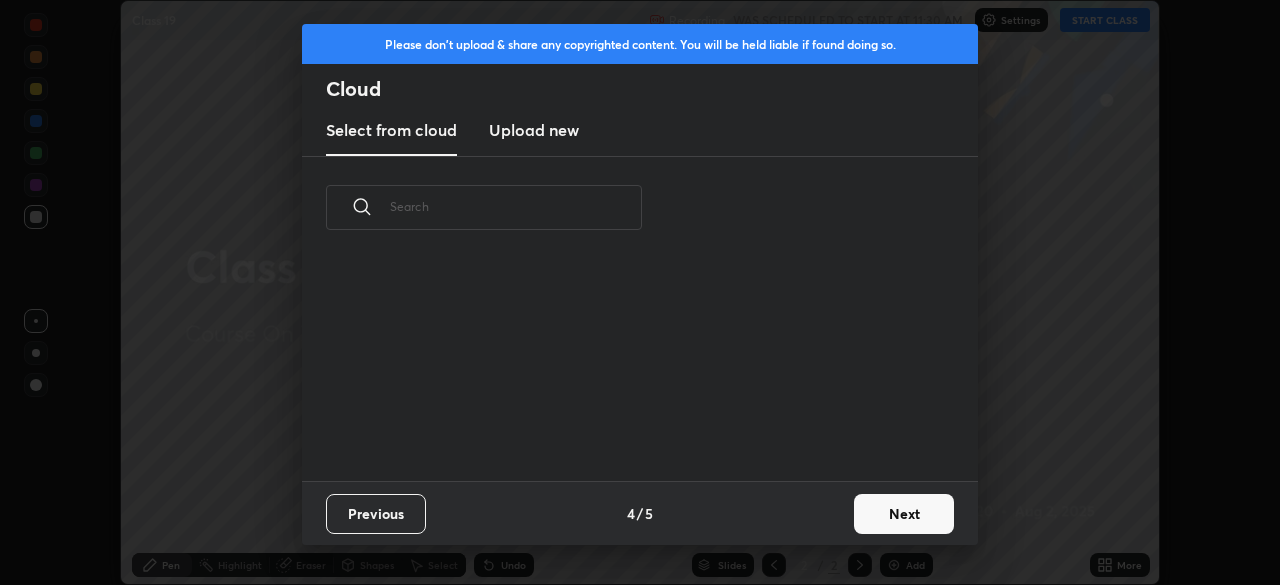 click on "Next" at bounding box center [904, 514] 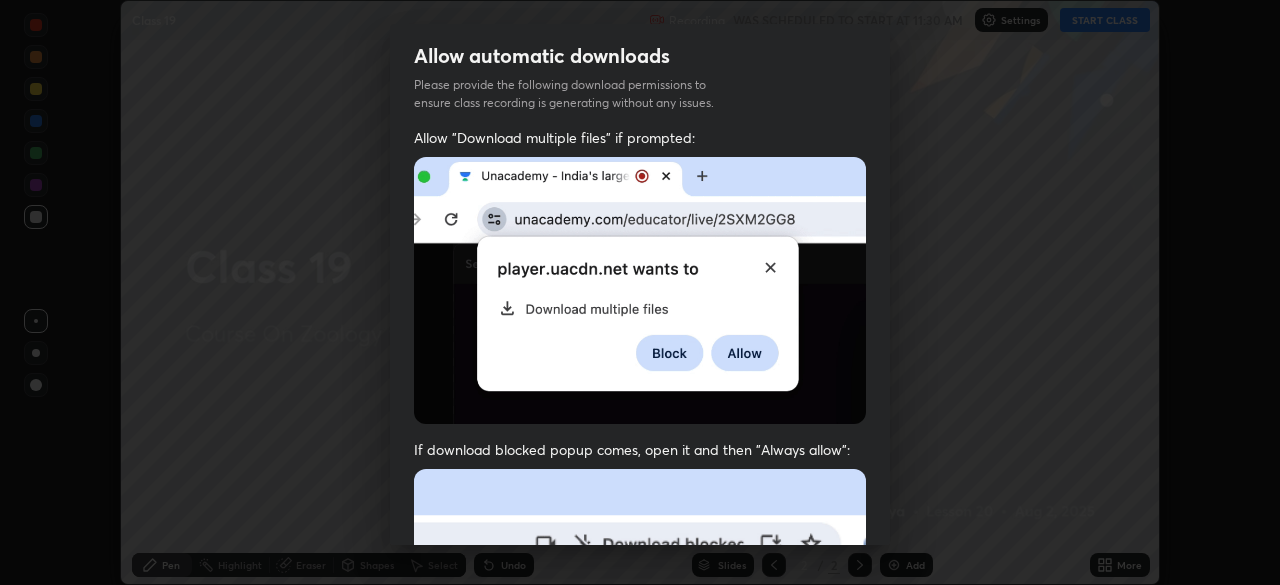 click on "Allow automatic downloads Please provide the following download permissions to ensure class recording is generating without any issues. Allow "Download multiple files" if prompted: If download blocked popup comes, open it and then "Always allow": I agree that if I don't provide required permissions, class recording will not be generated Previous 5 / 5 Done" at bounding box center (640, 292) 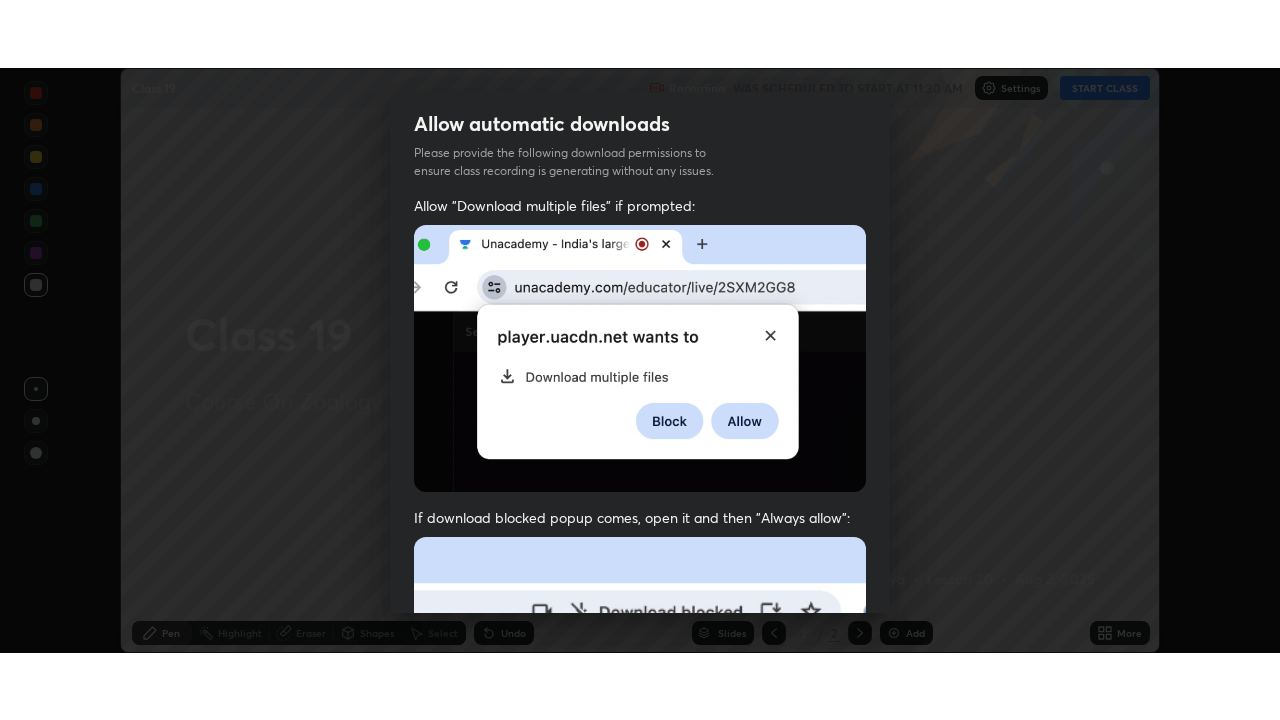 scroll, scrollTop: 458, scrollLeft: 0, axis: vertical 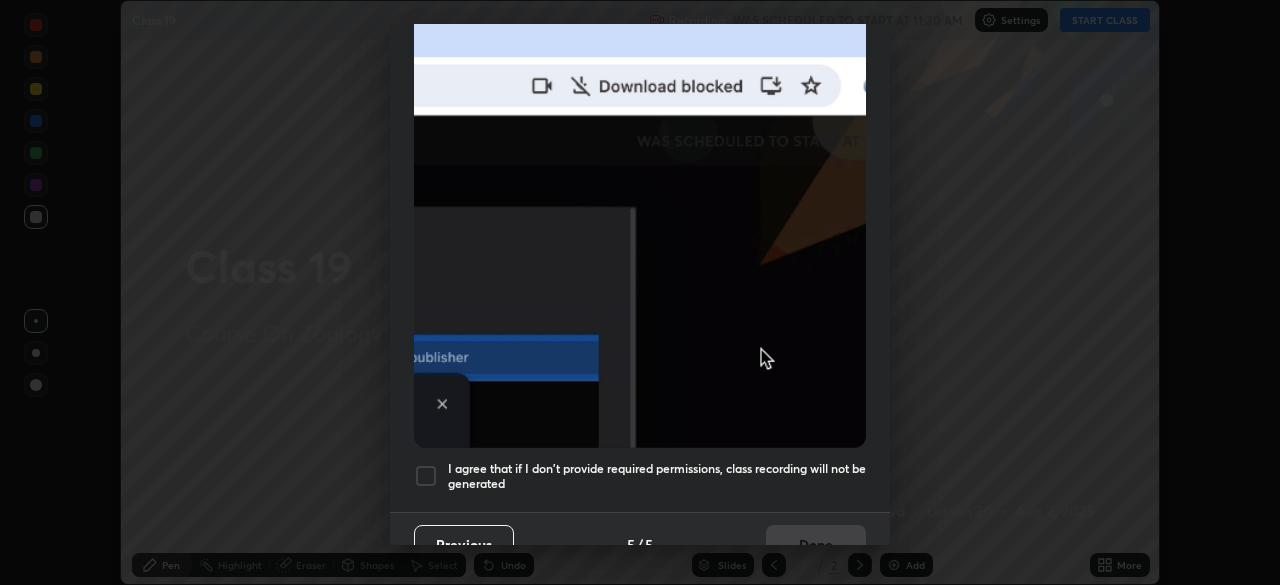 click on "Previous 5 / 5 Done" at bounding box center (640, 544) 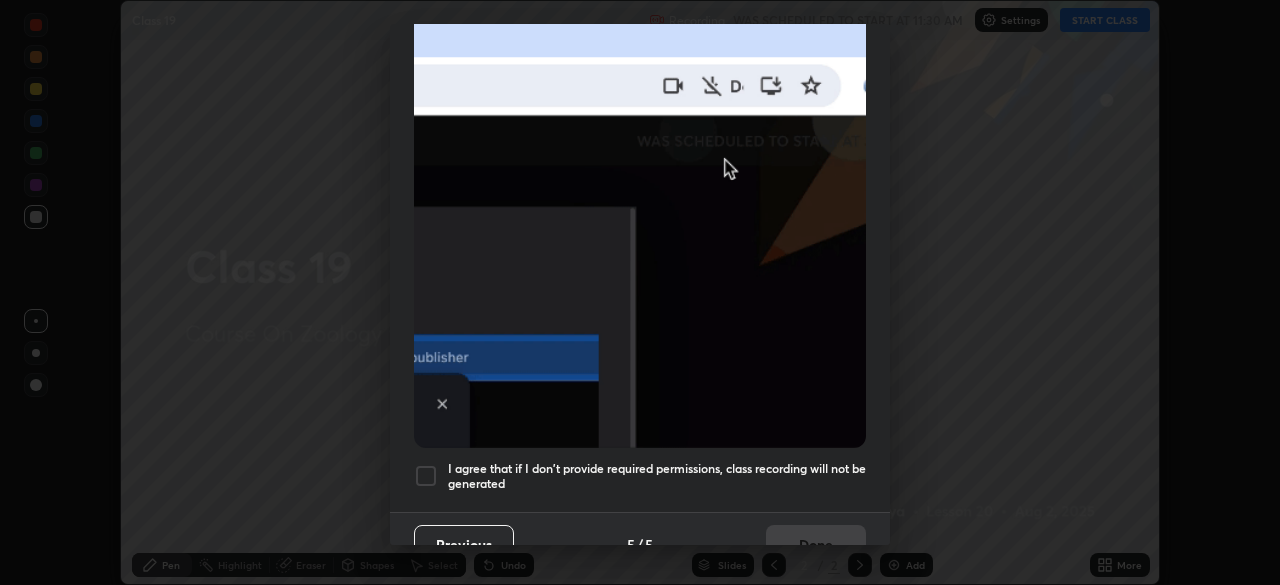 click on "Previous 5 / 5 Done" at bounding box center [640, 544] 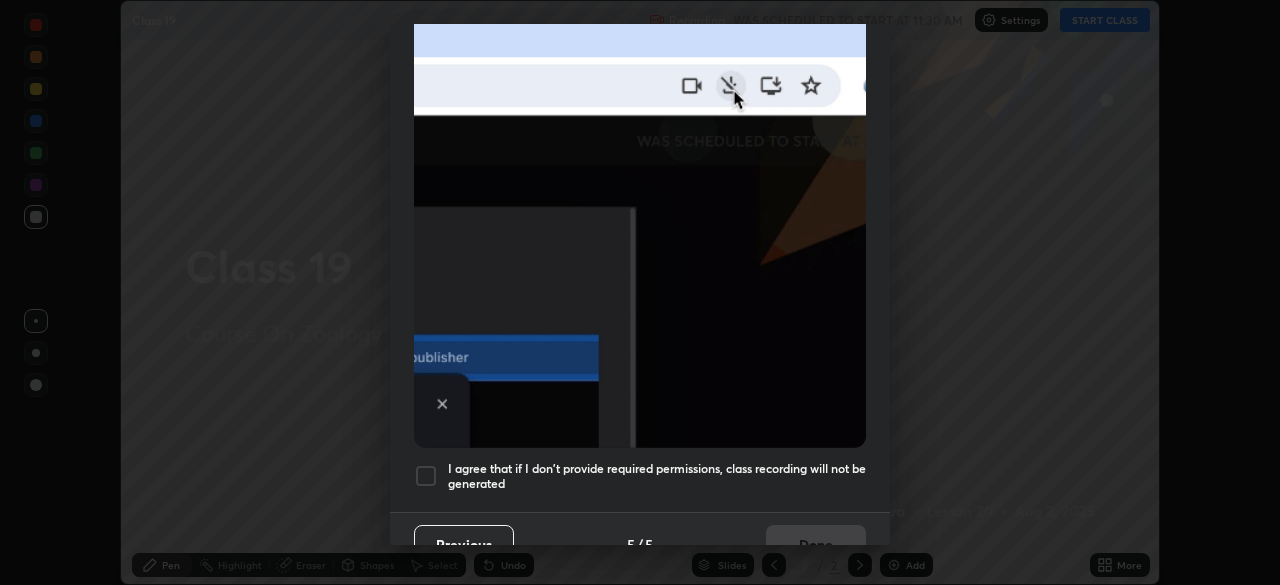 click at bounding box center (426, 476) 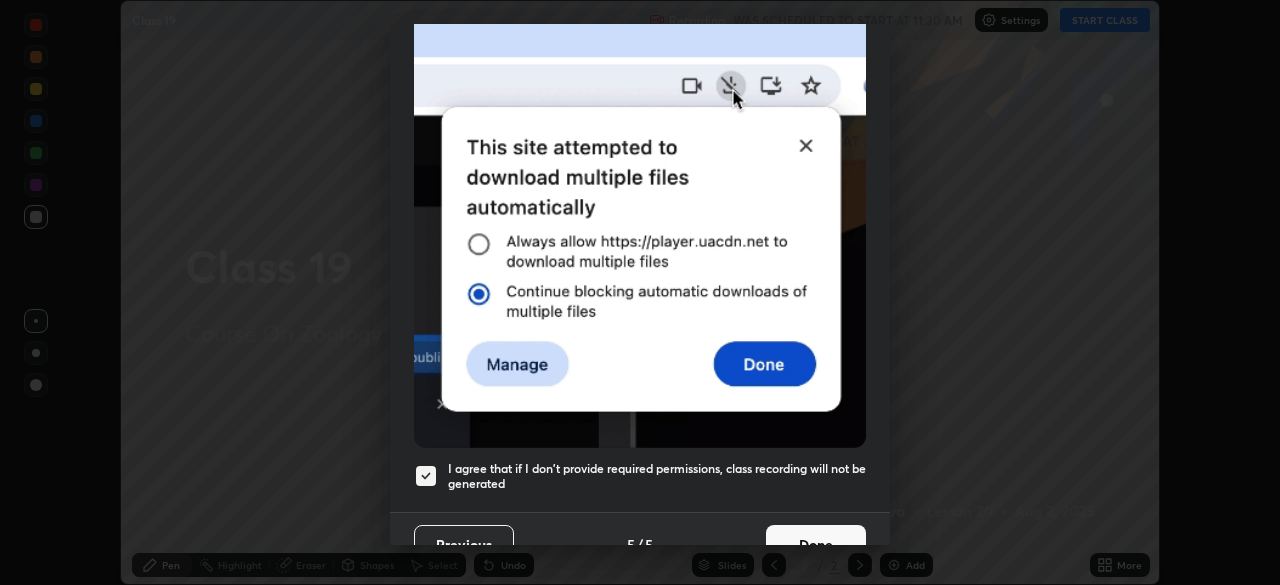 click on "Done" at bounding box center (816, 545) 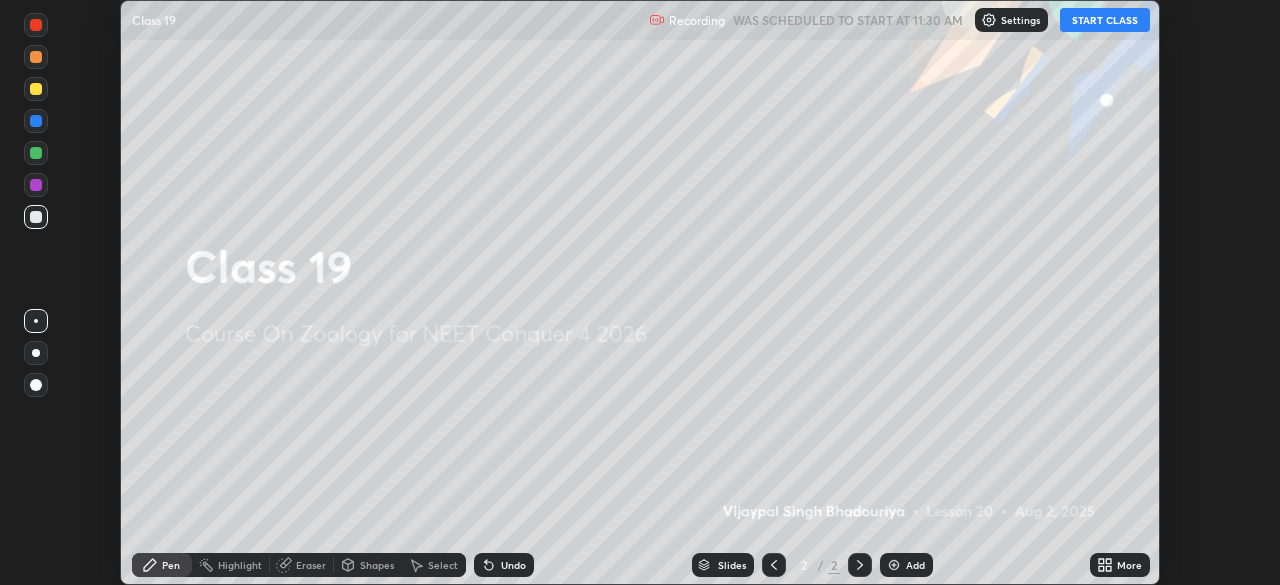 click on "START CLASS" at bounding box center (1105, 20) 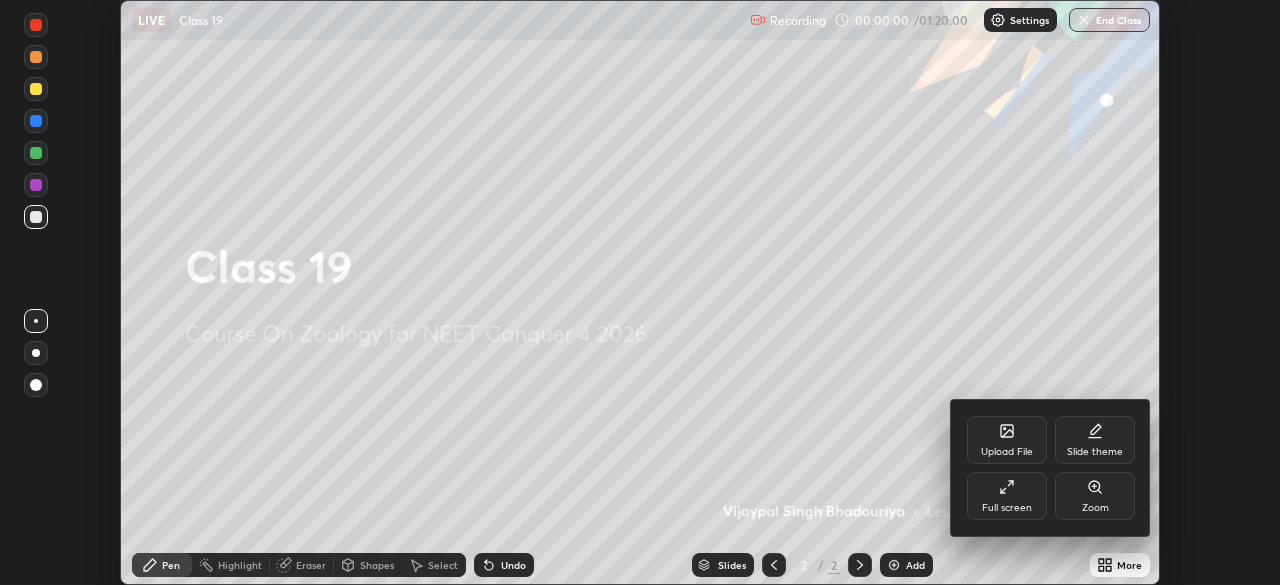 click on "Full screen" at bounding box center [1007, 508] 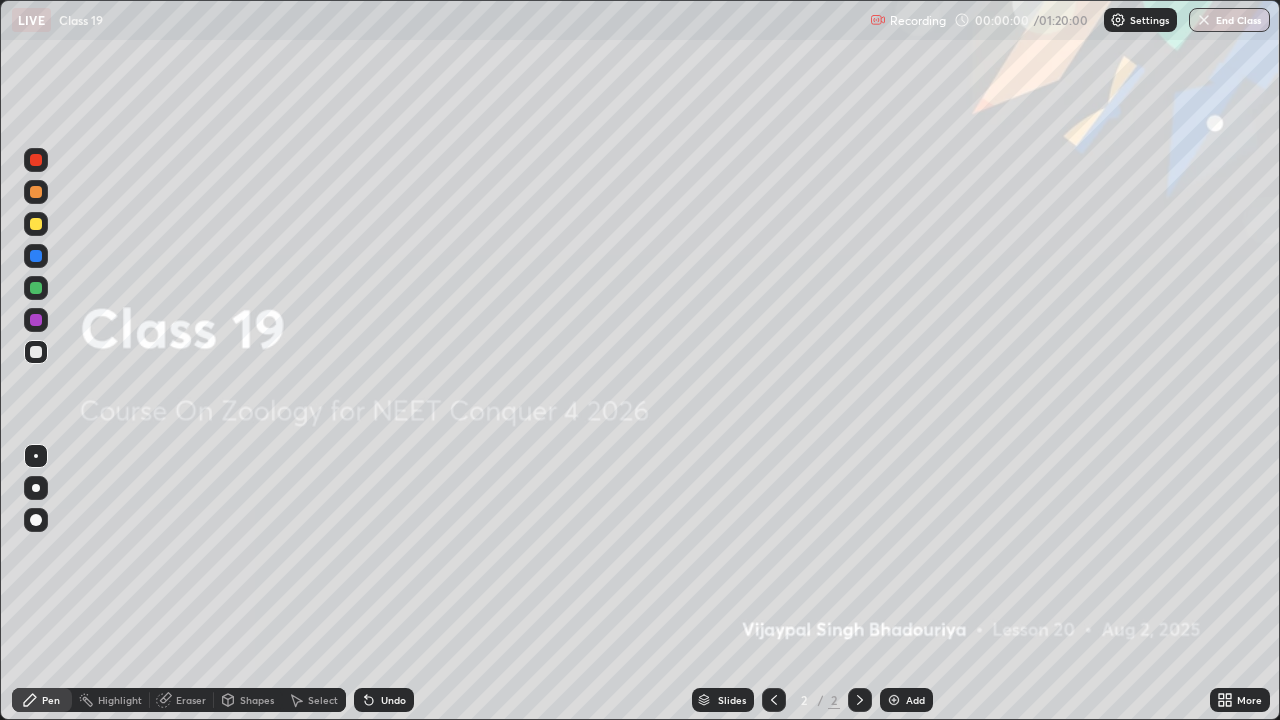 scroll, scrollTop: 99280, scrollLeft: 98720, axis: both 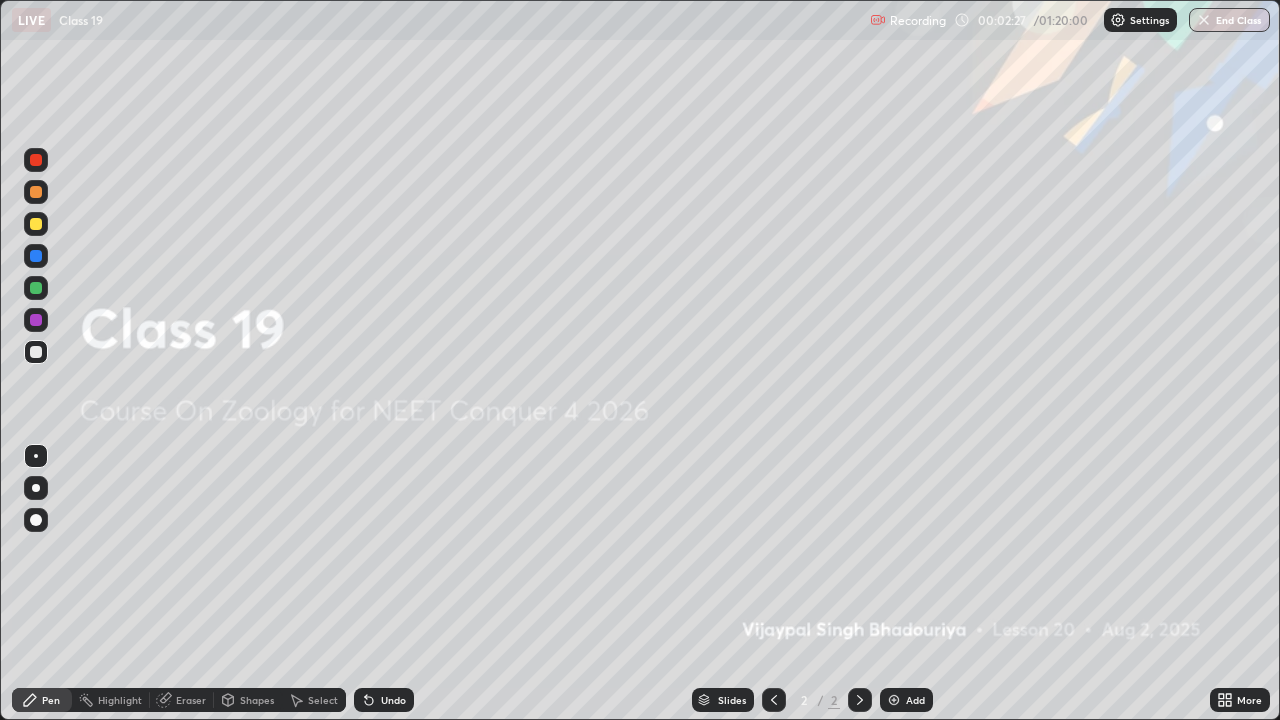 click at bounding box center (894, 700) 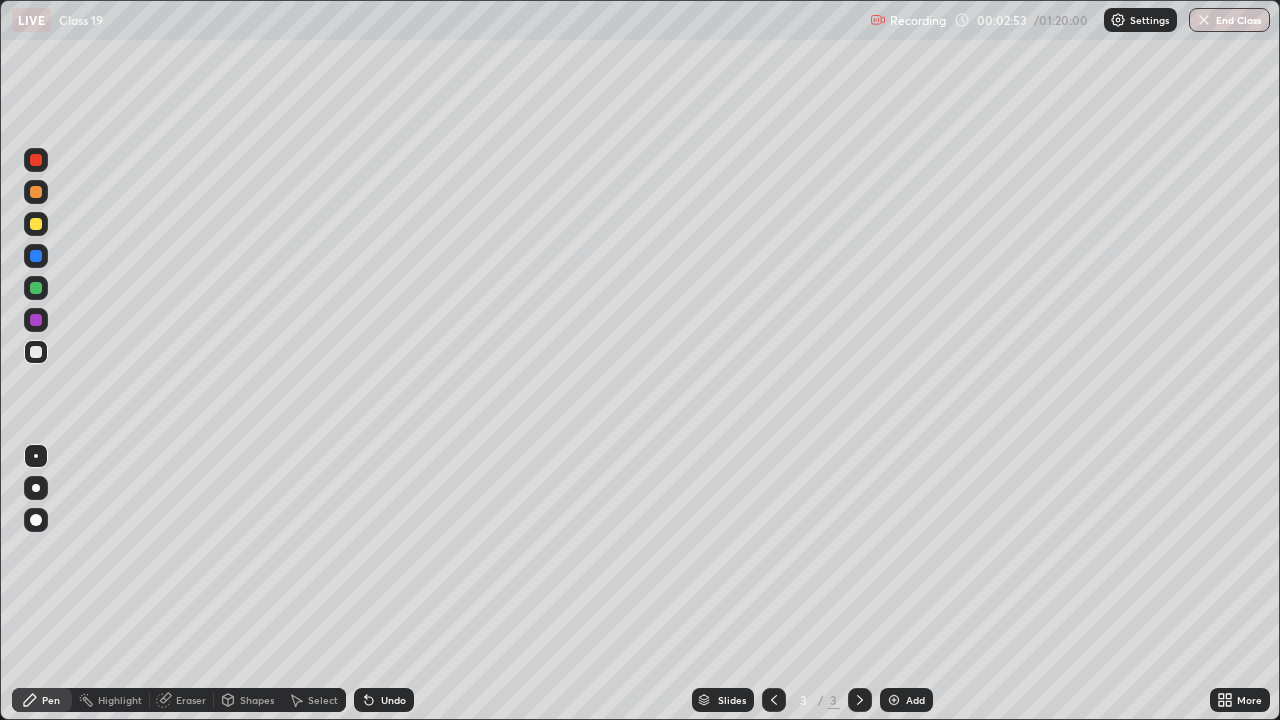 click on "Undo" at bounding box center (393, 700) 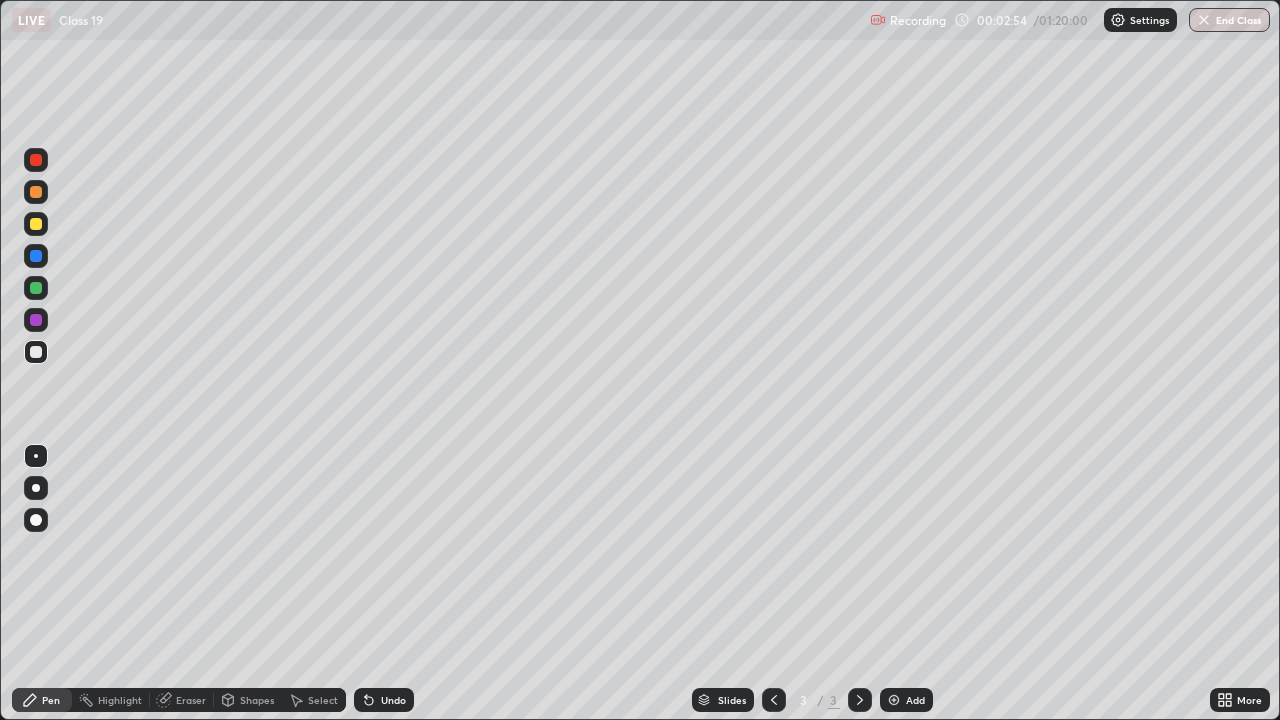 click on "Undo" at bounding box center [393, 700] 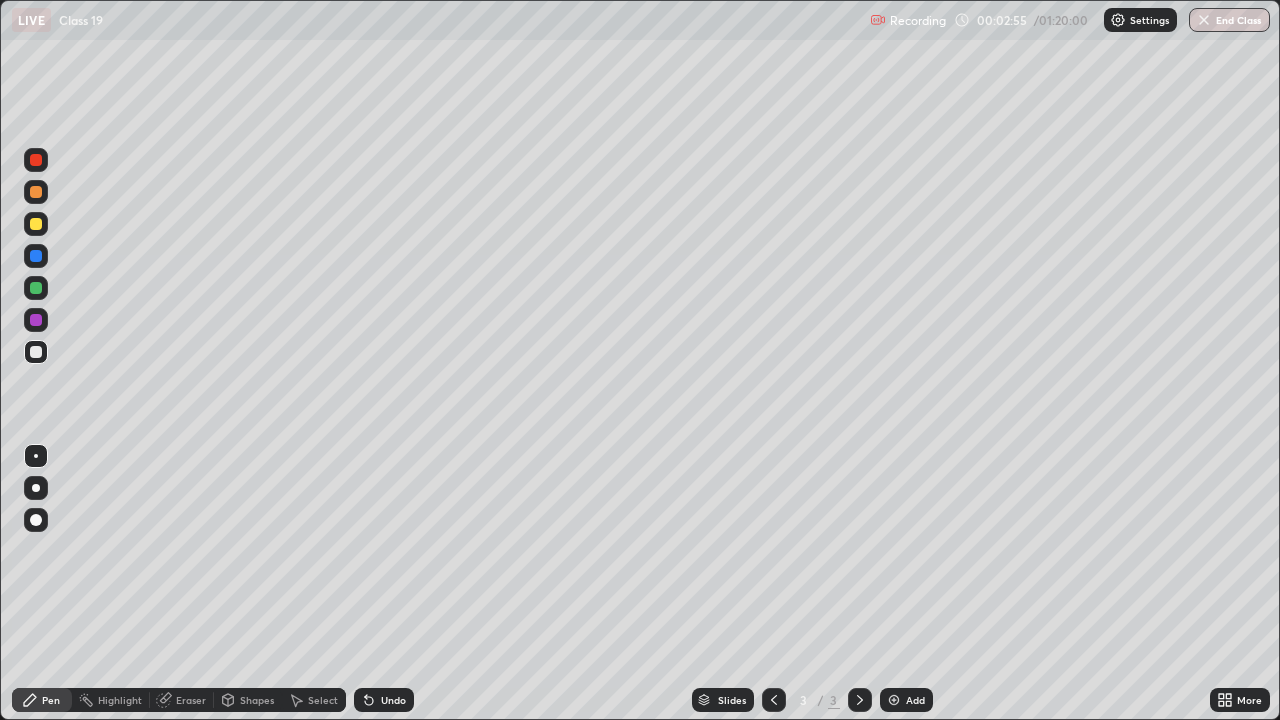 click on "Undo" at bounding box center [384, 700] 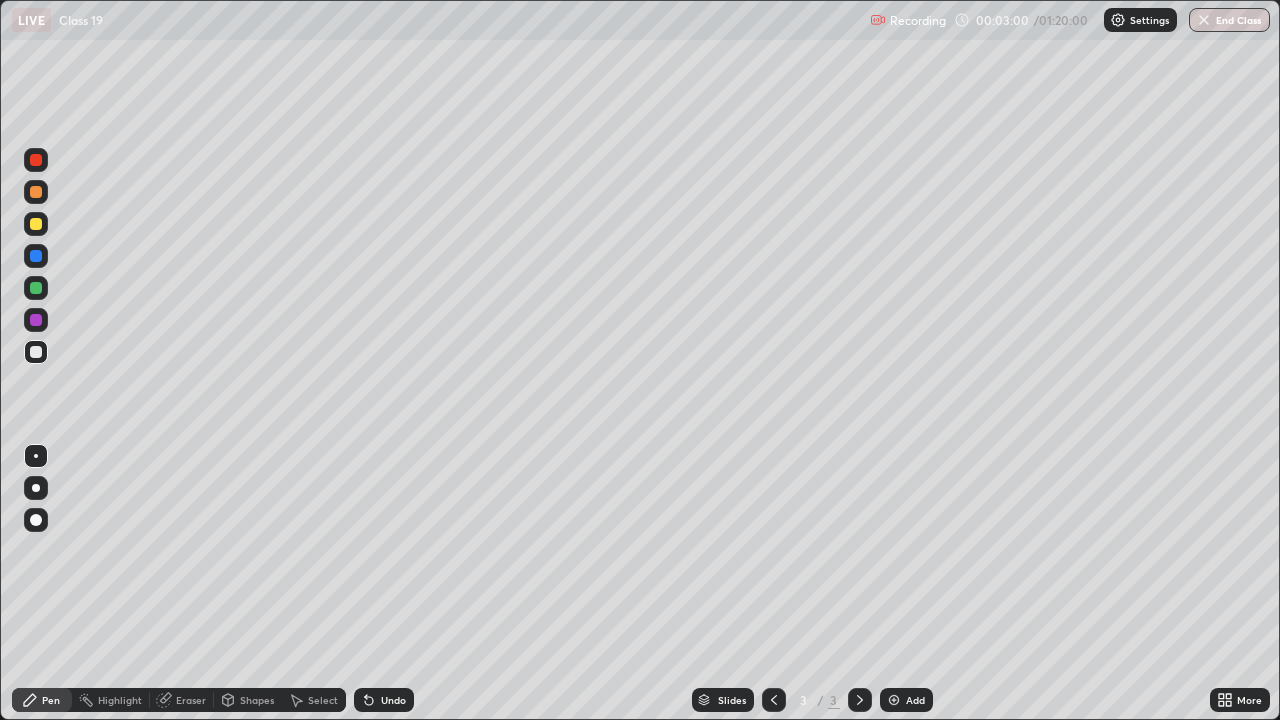 click on "Undo" at bounding box center (384, 700) 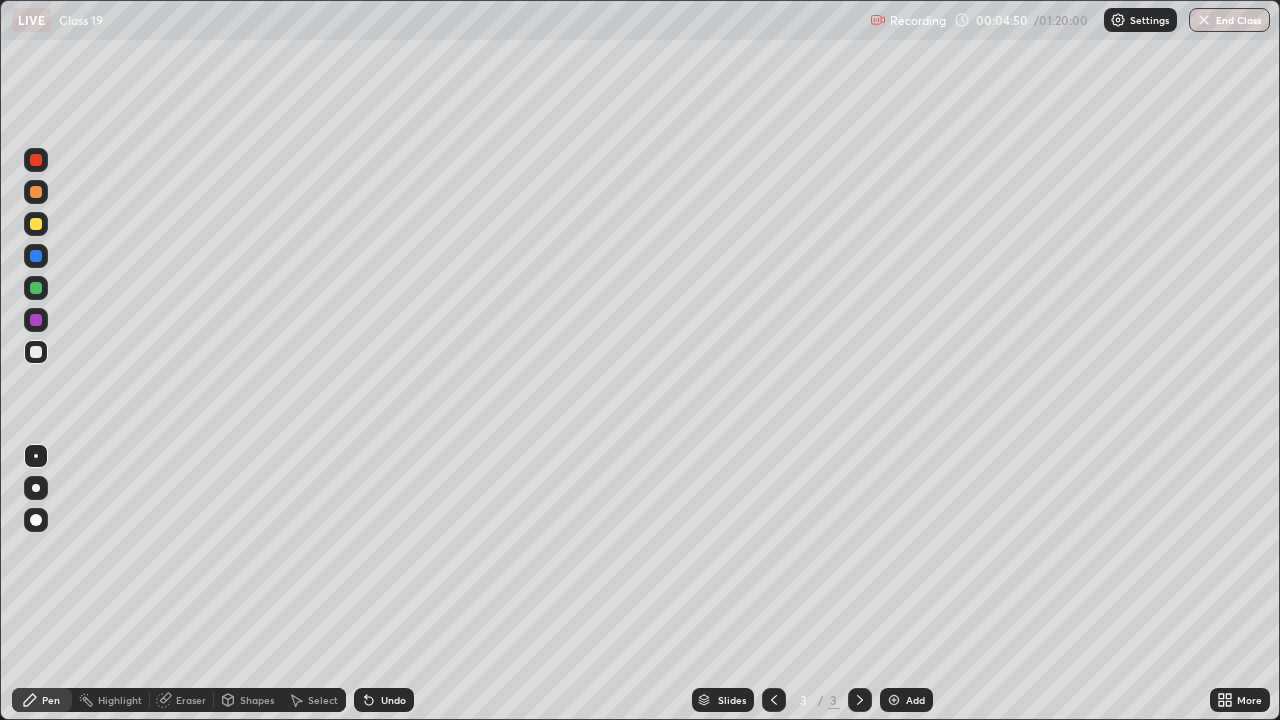 click at bounding box center [36, 320] 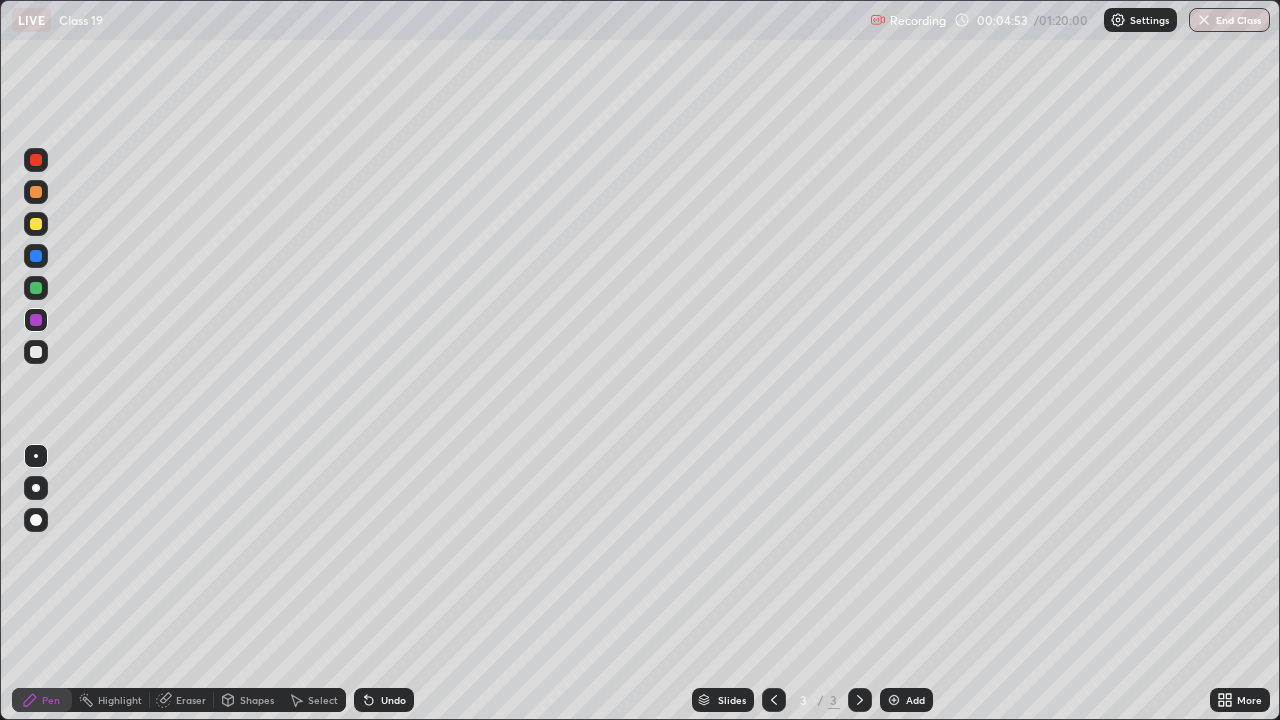 click at bounding box center [36, 320] 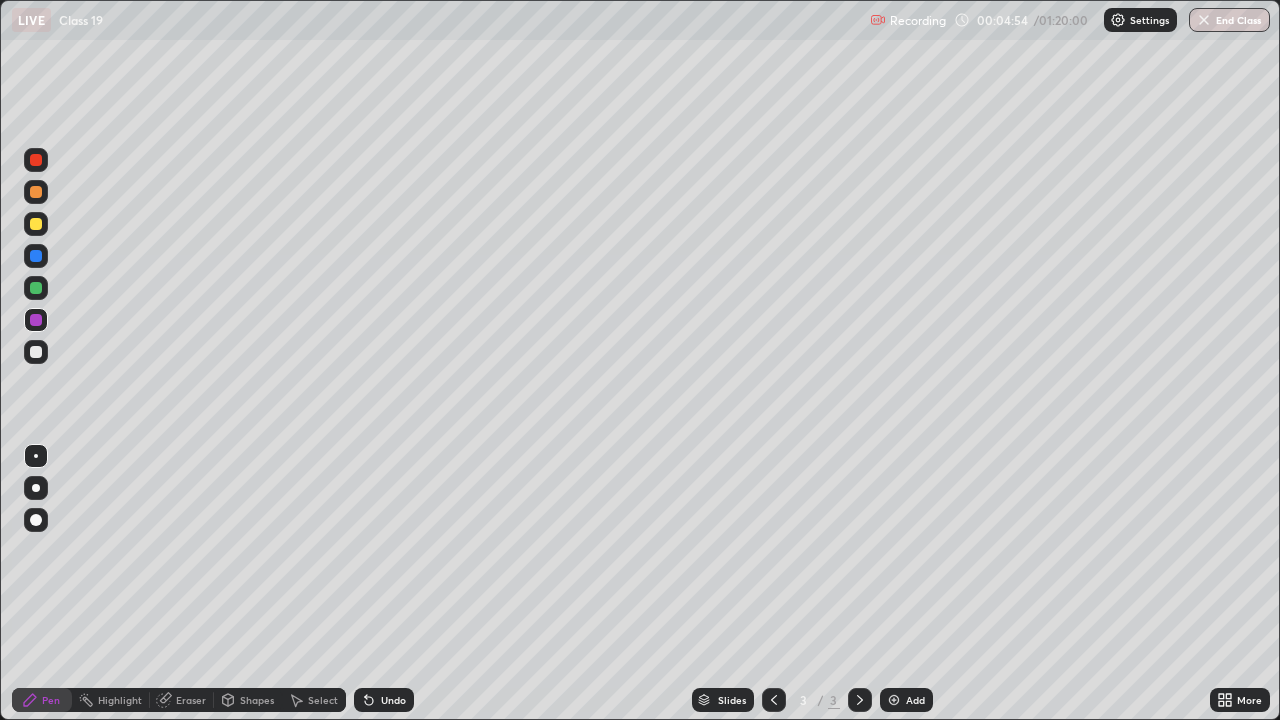click at bounding box center (36, 352) 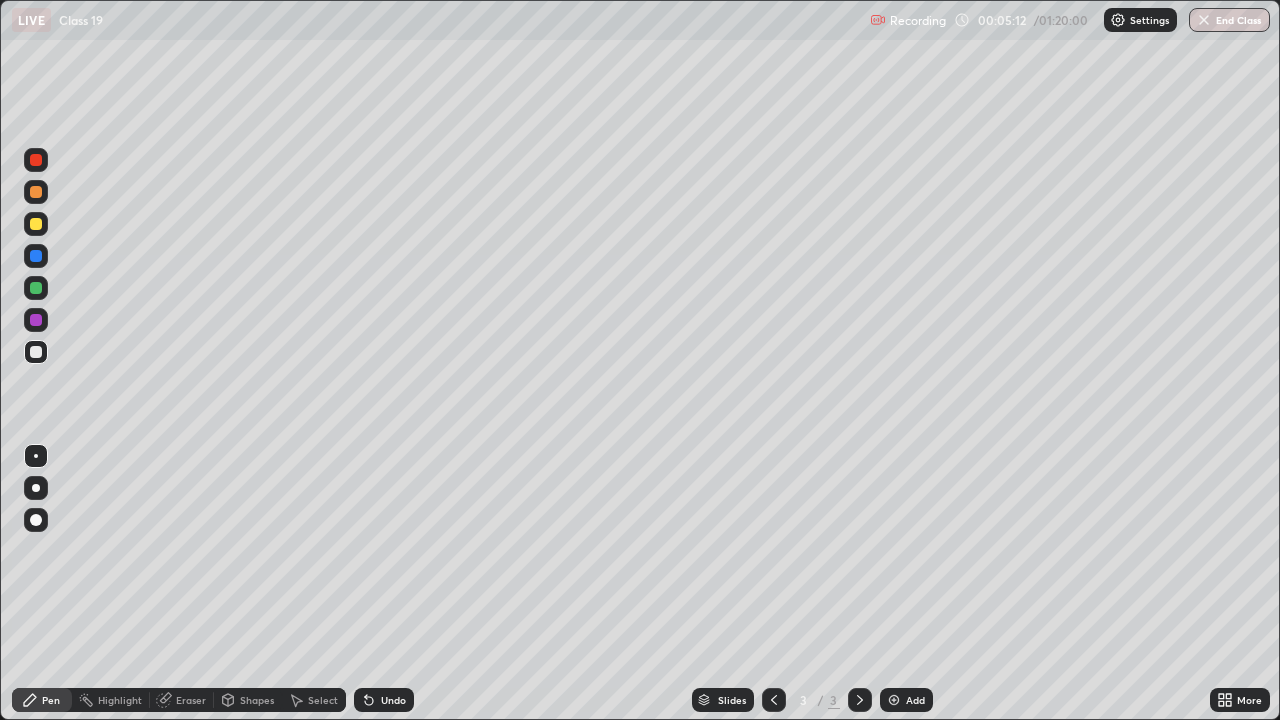 click at bounding box center [36, 256] 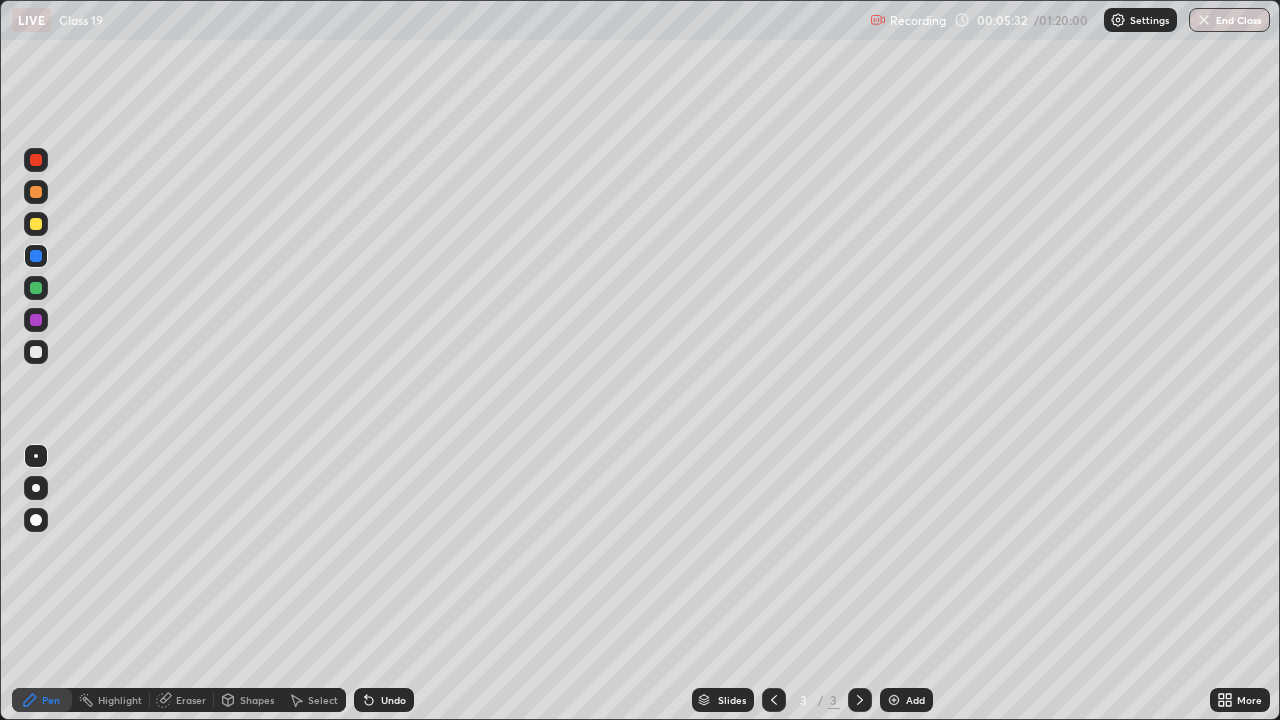 click on "Eraser" at bounding box center (191, 700) 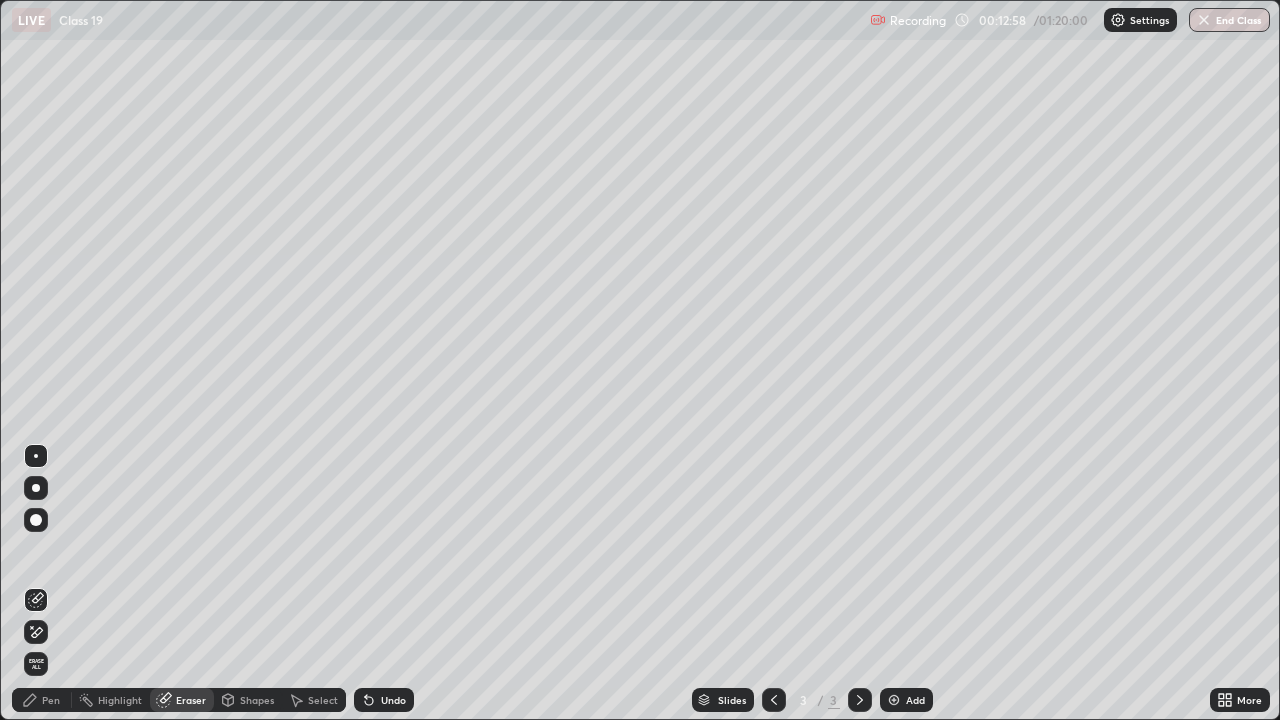 click on "Add" at bounding box center [906, 700] 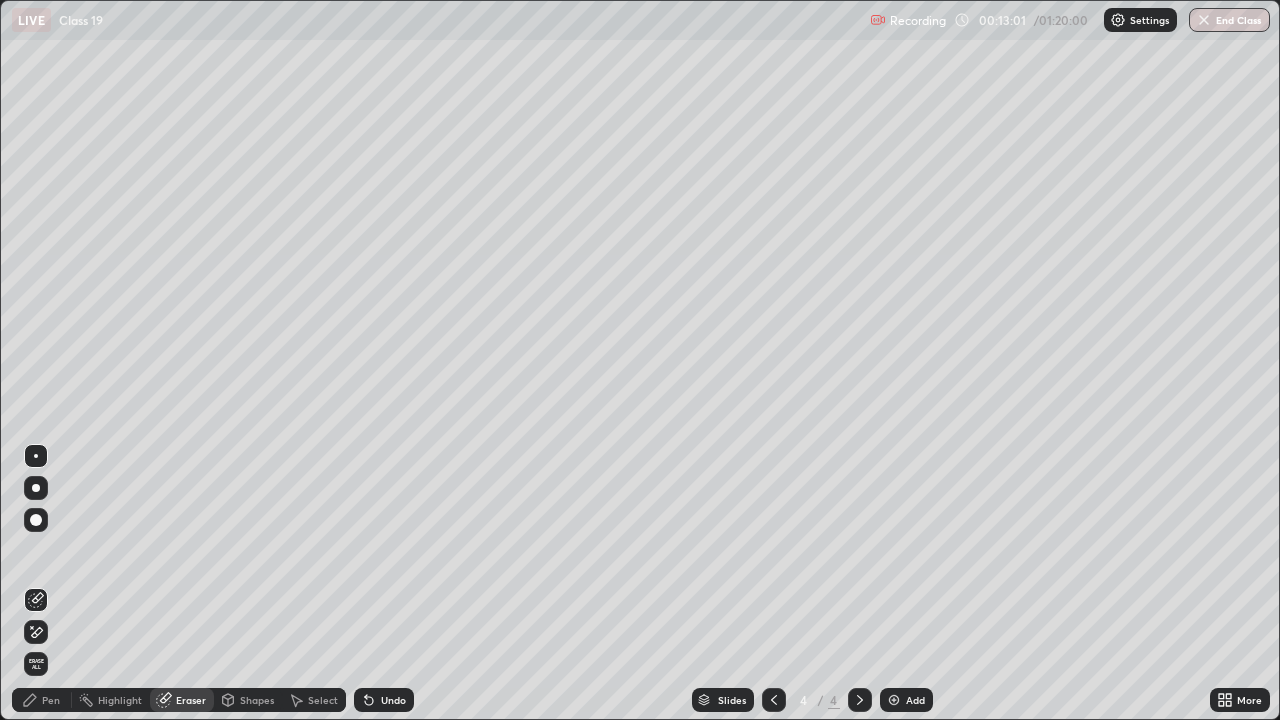 click on "Pen" at bounding box center (51, 700) 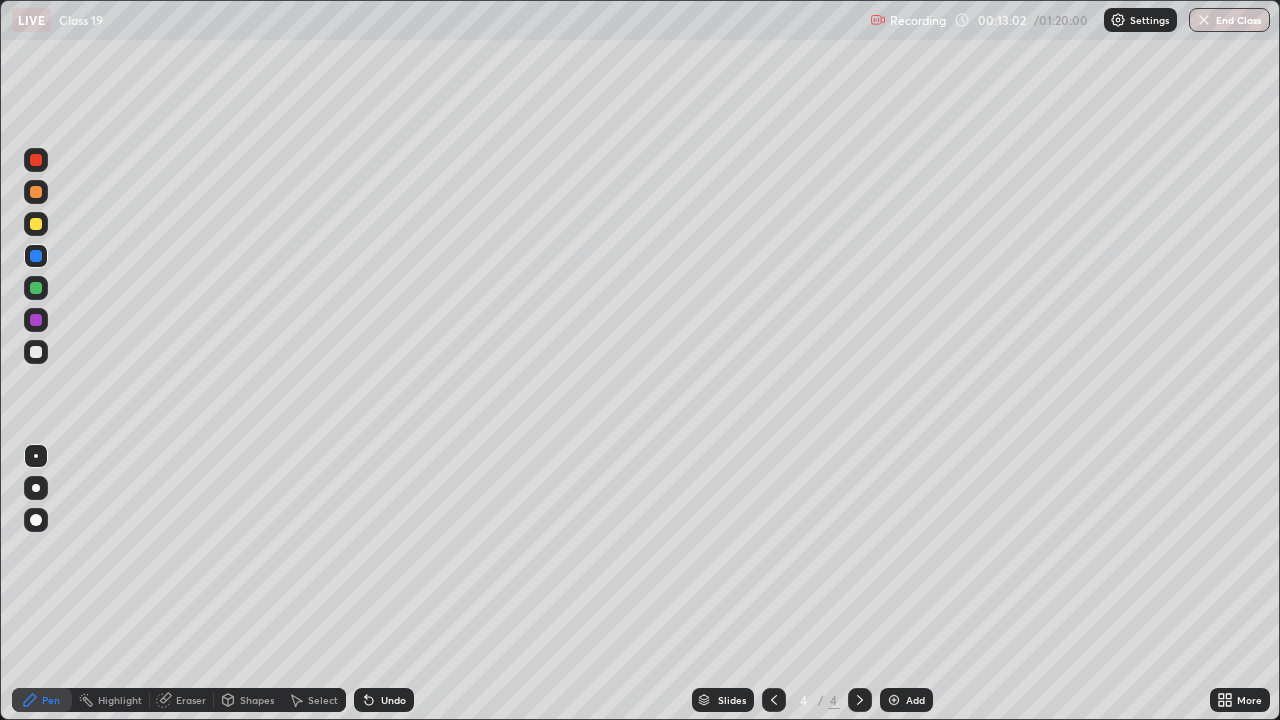 click at bounding box center [36, 224] 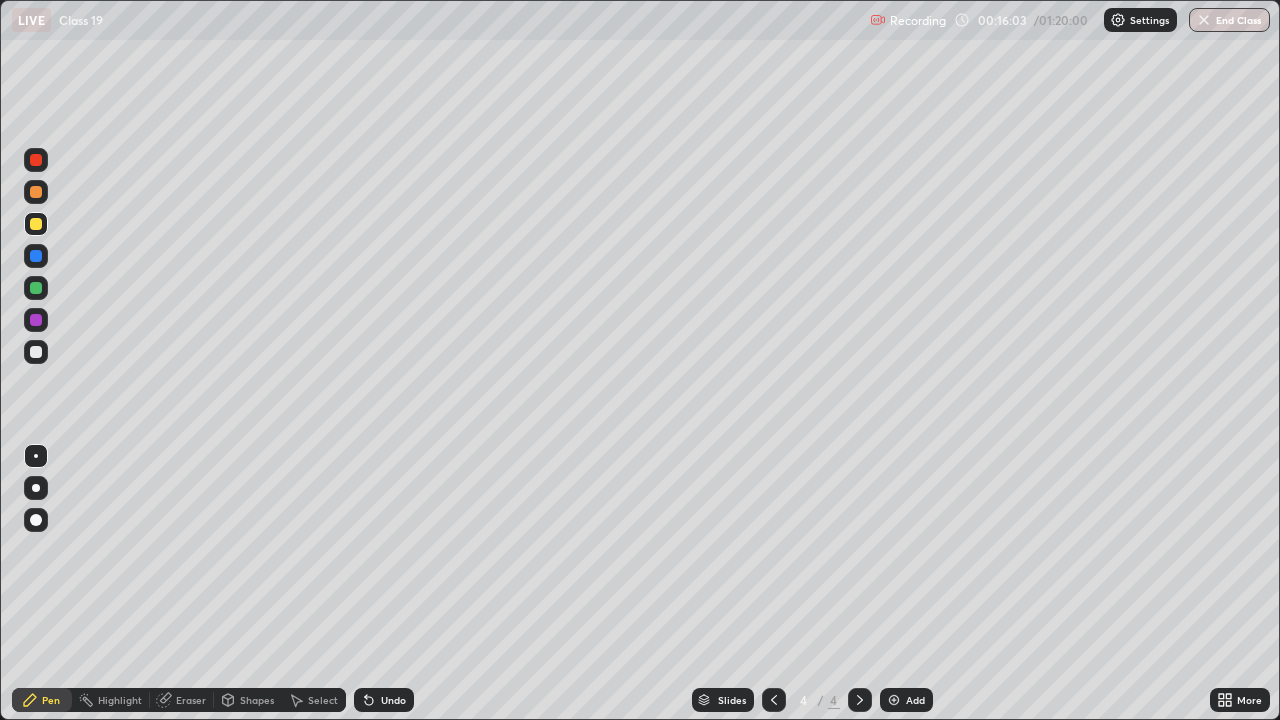 click on "Undo" at bounding box center [393, 700] 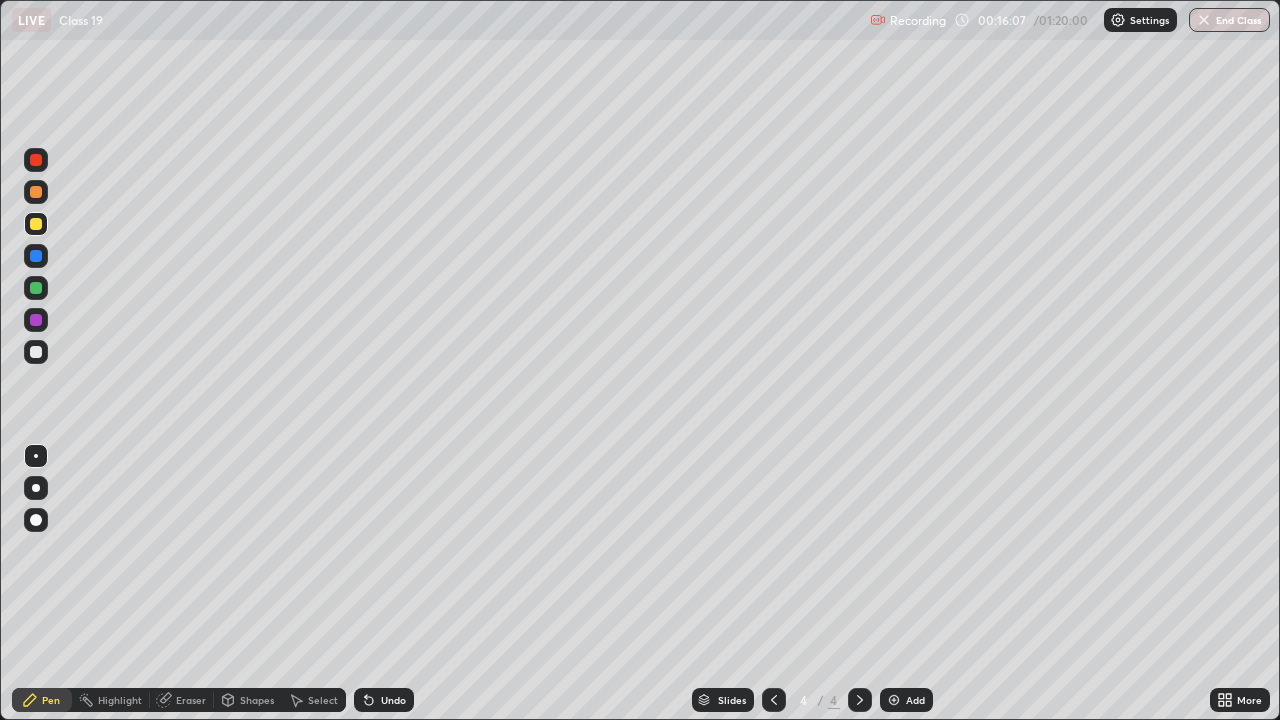 click at bounding box center (36, 320) 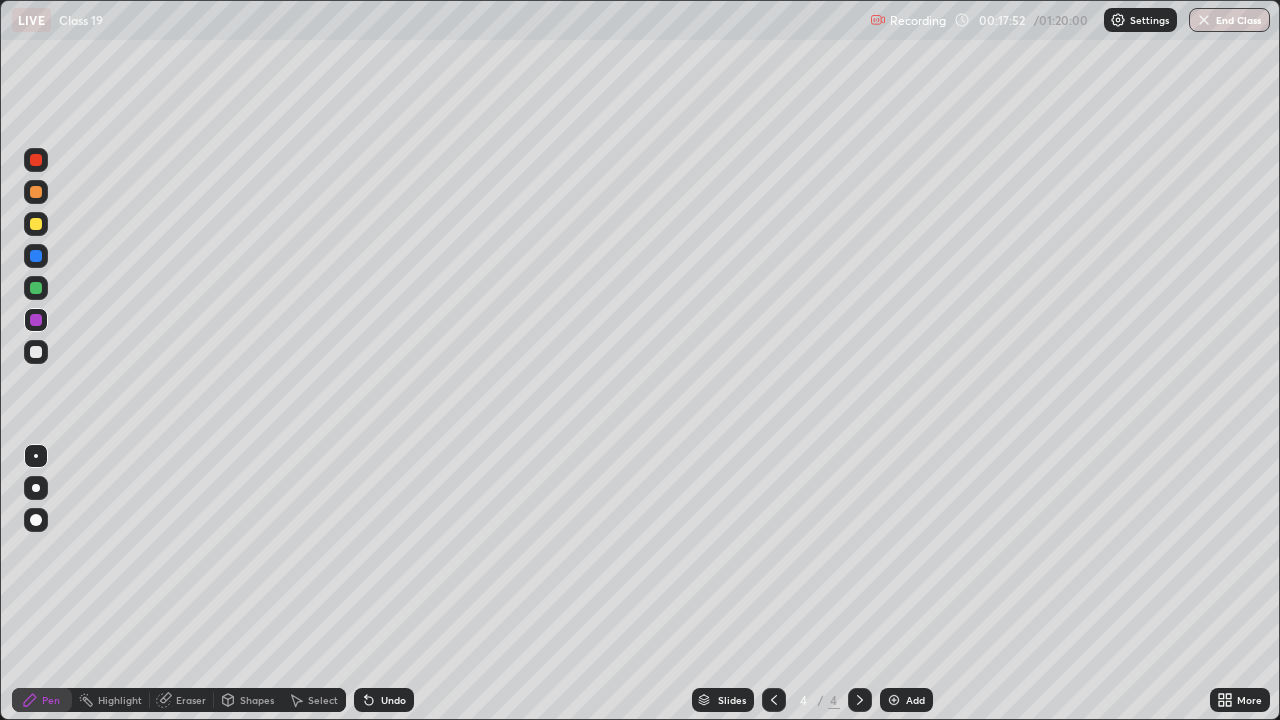 click at bounding box center [894, 700] 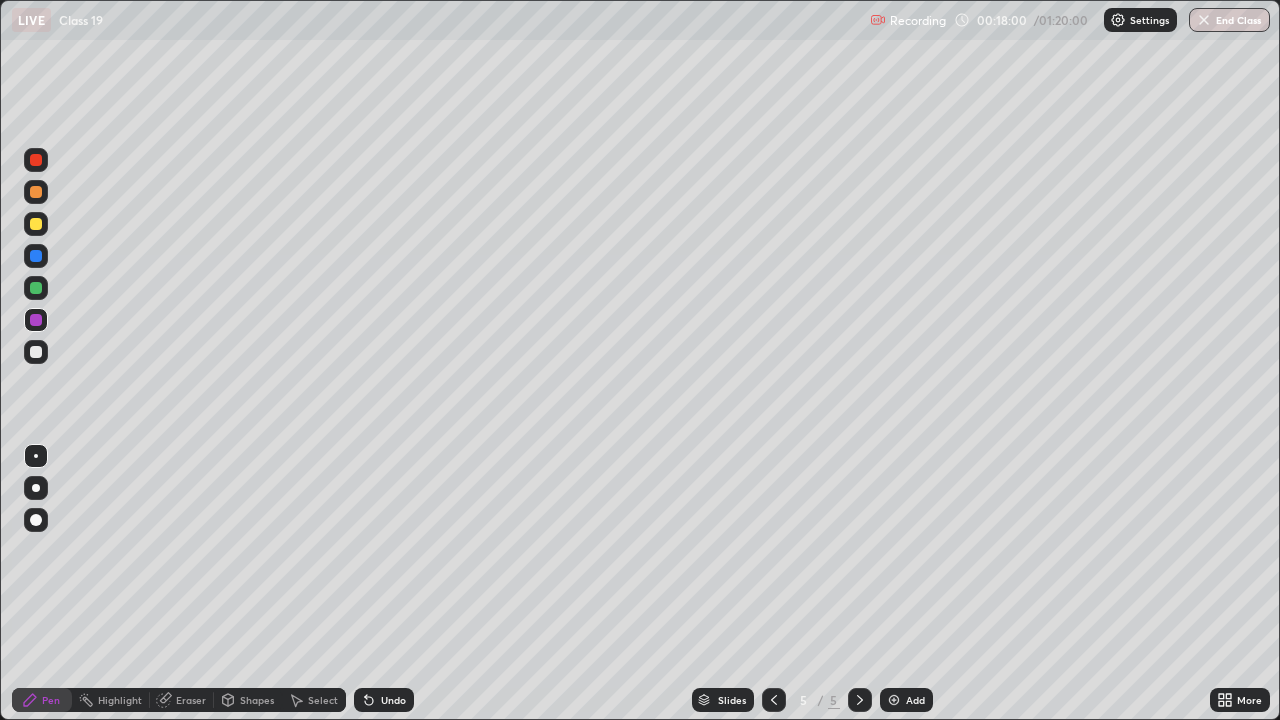 click on "Undo" at bounding box center (384, 700) 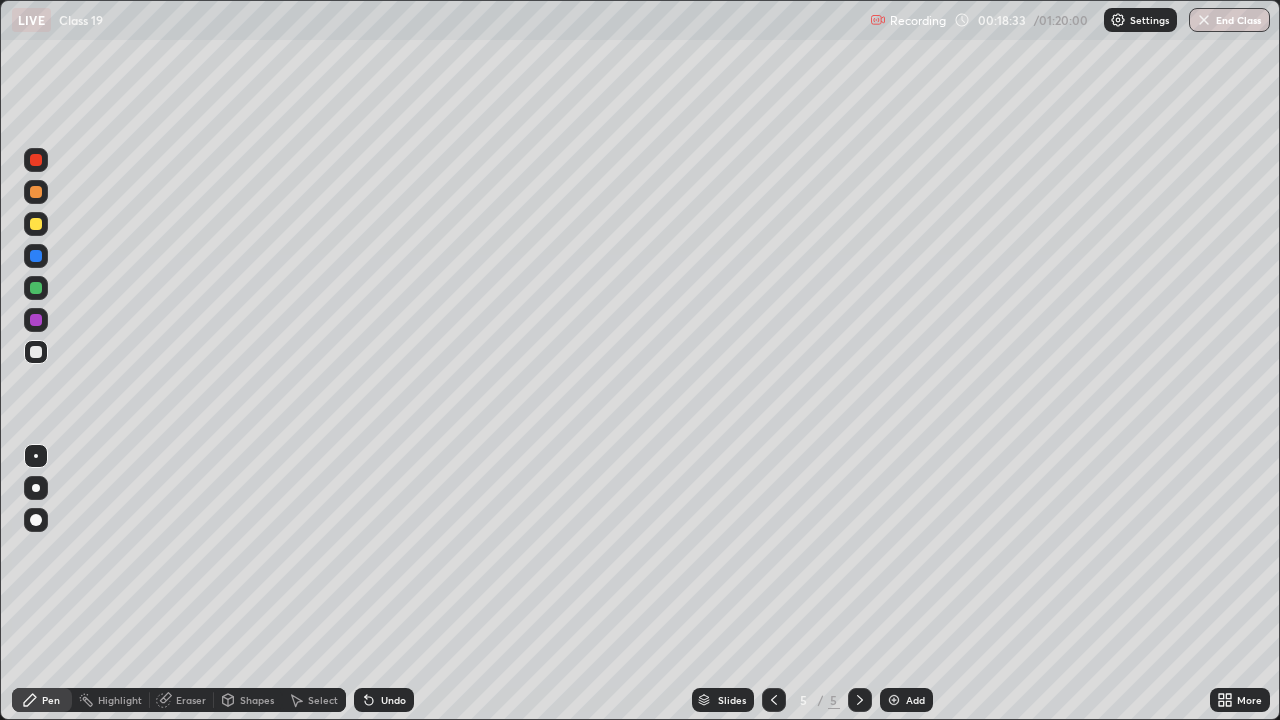 click at bounding box center (36, 320) 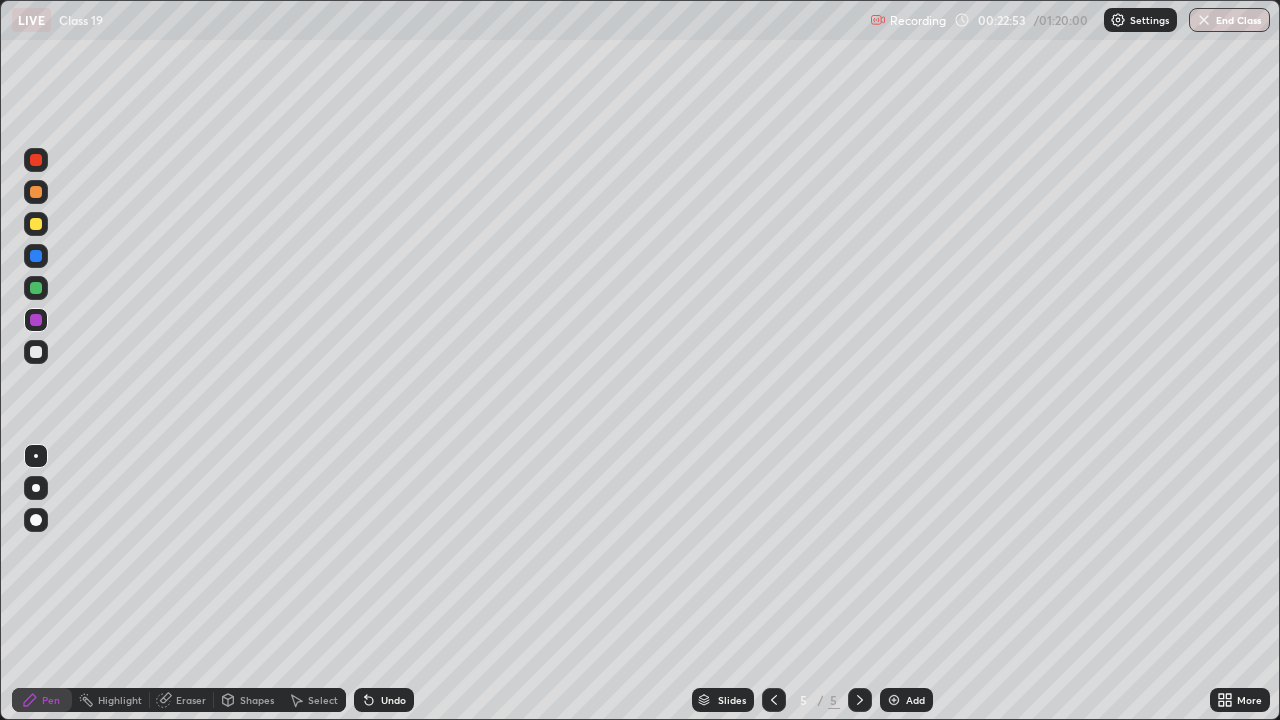 click at bounding box center [894, 700] 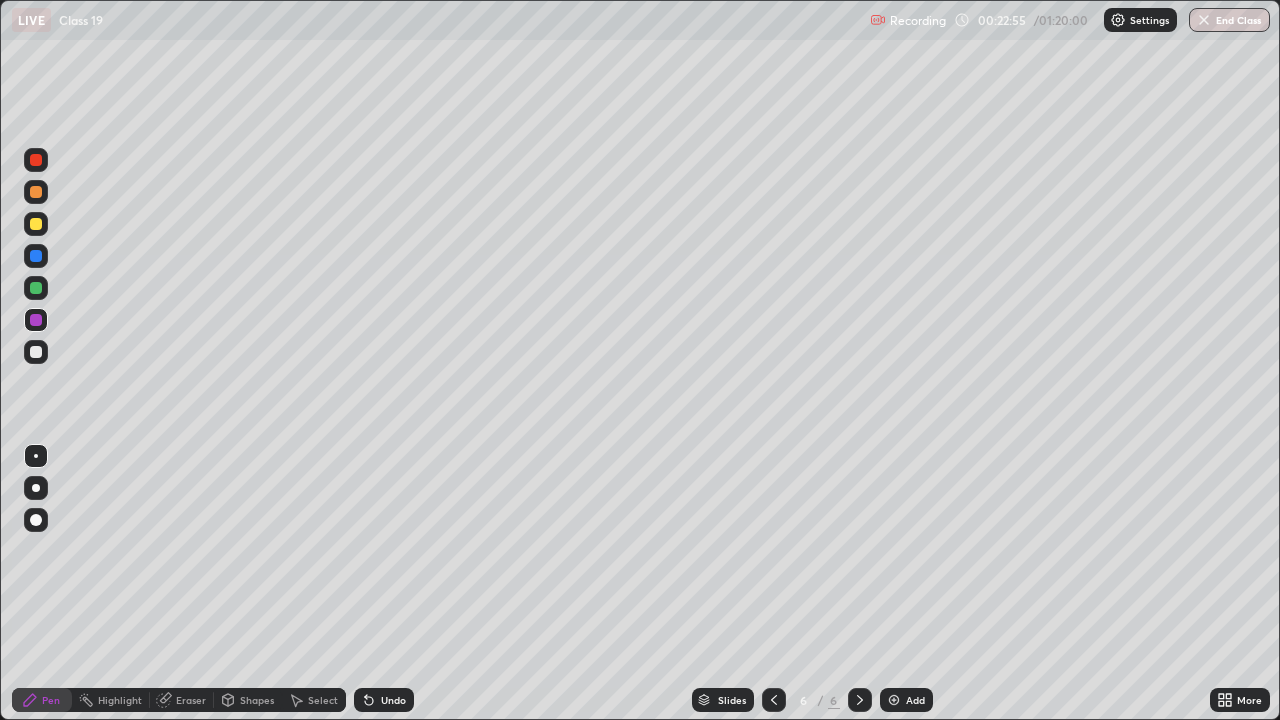 click at bounding box center [36, 352] 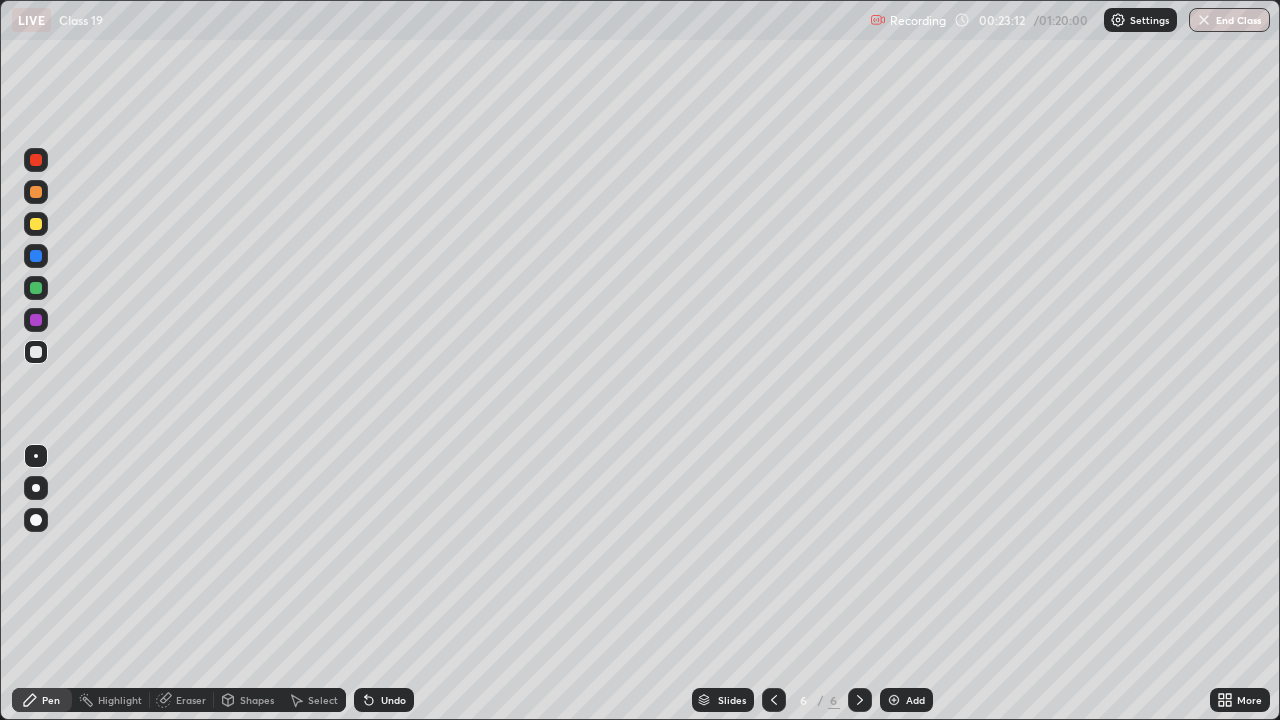 click at bounding box center (36, 352) 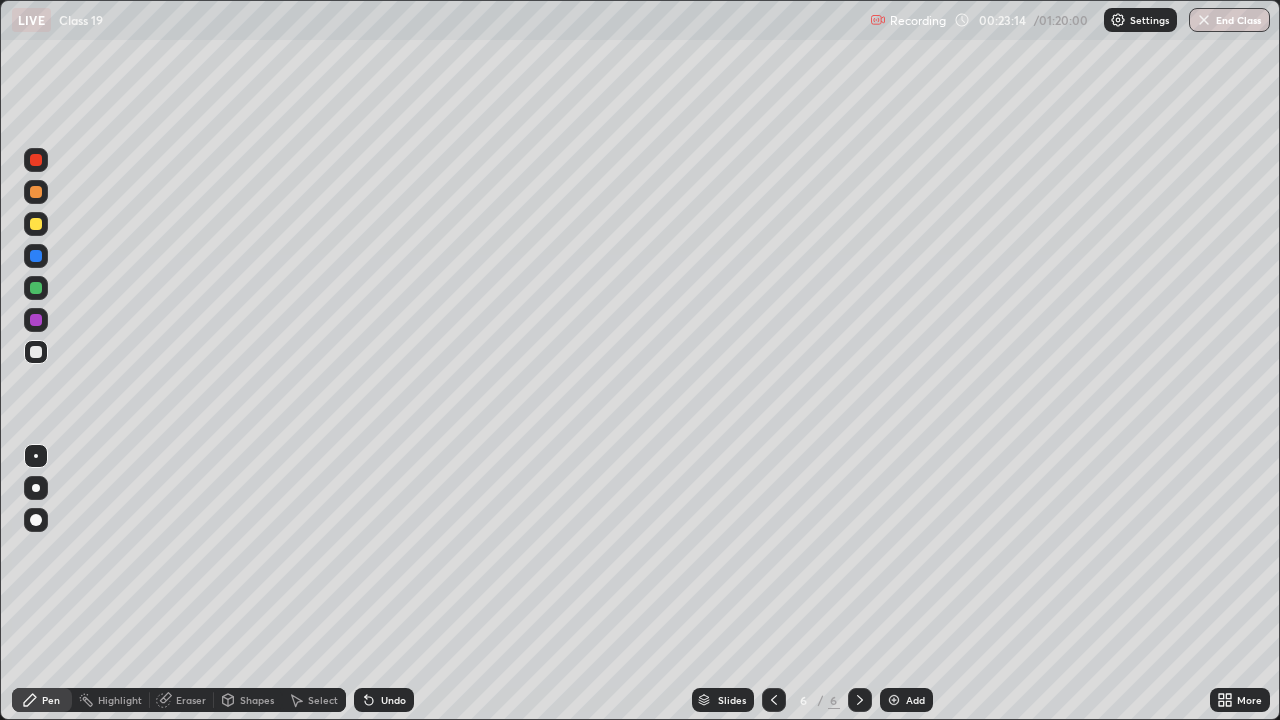 click at bounding box center (36, 224) 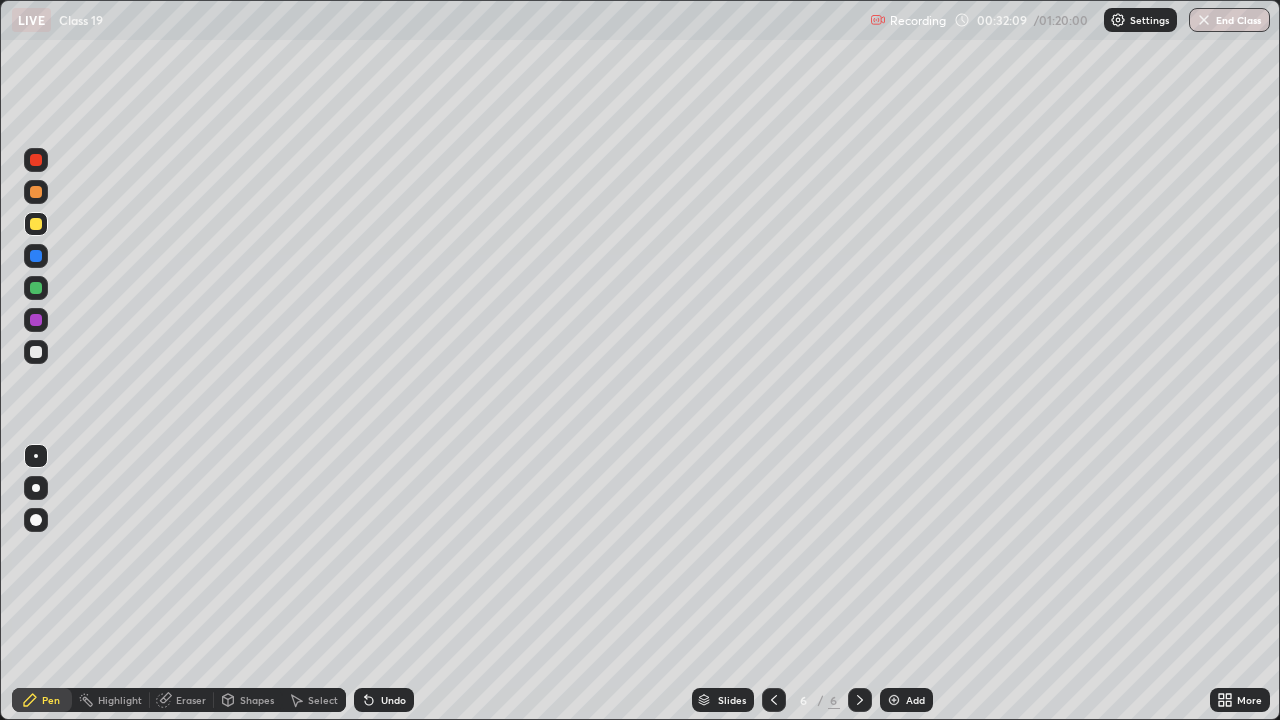 click on "Add" at bounding box center (906, 700) 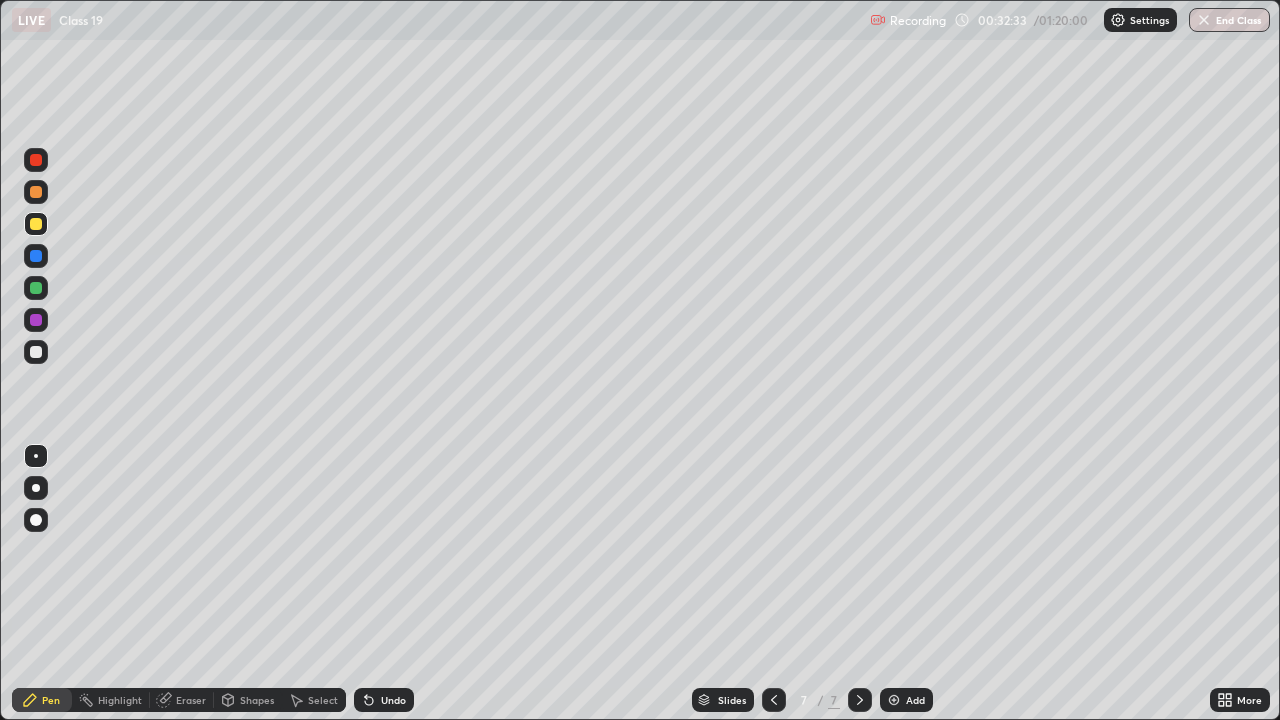 click on "Eraser" at bounding box center (191, 700) 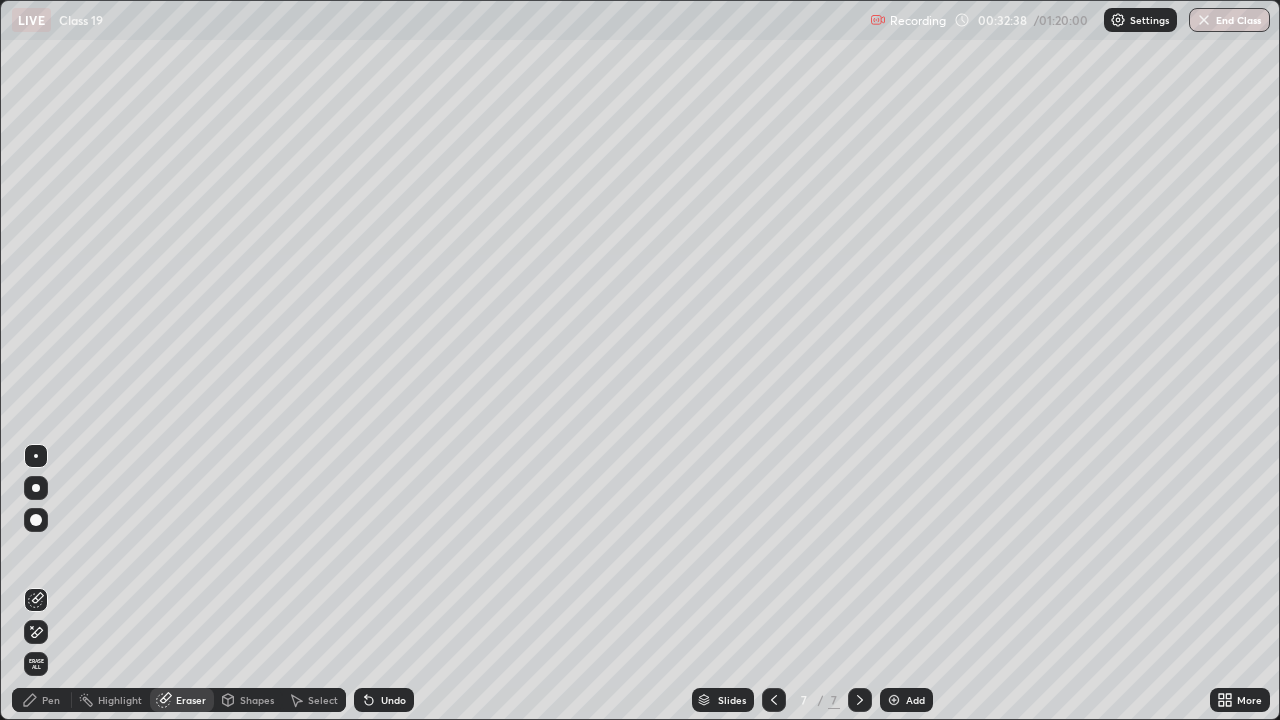 click on "Pen" at bounding box center [42, 700] 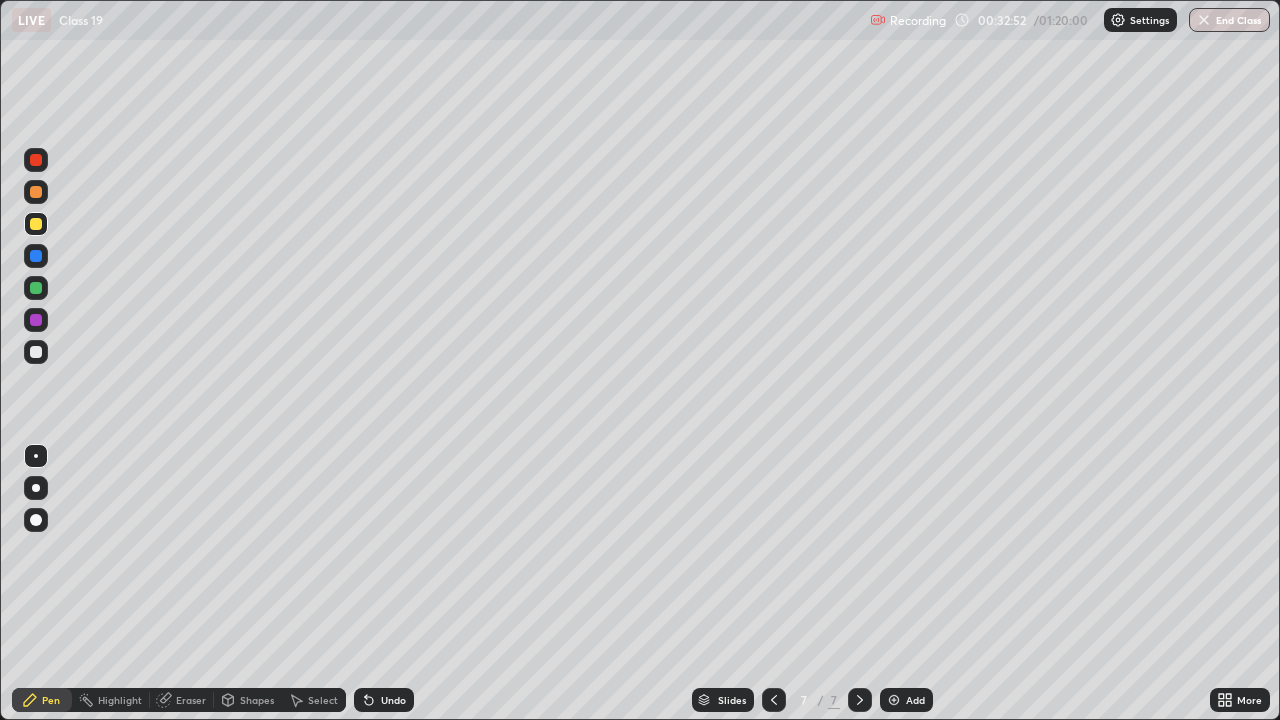 click at bounding box center [36, 352] 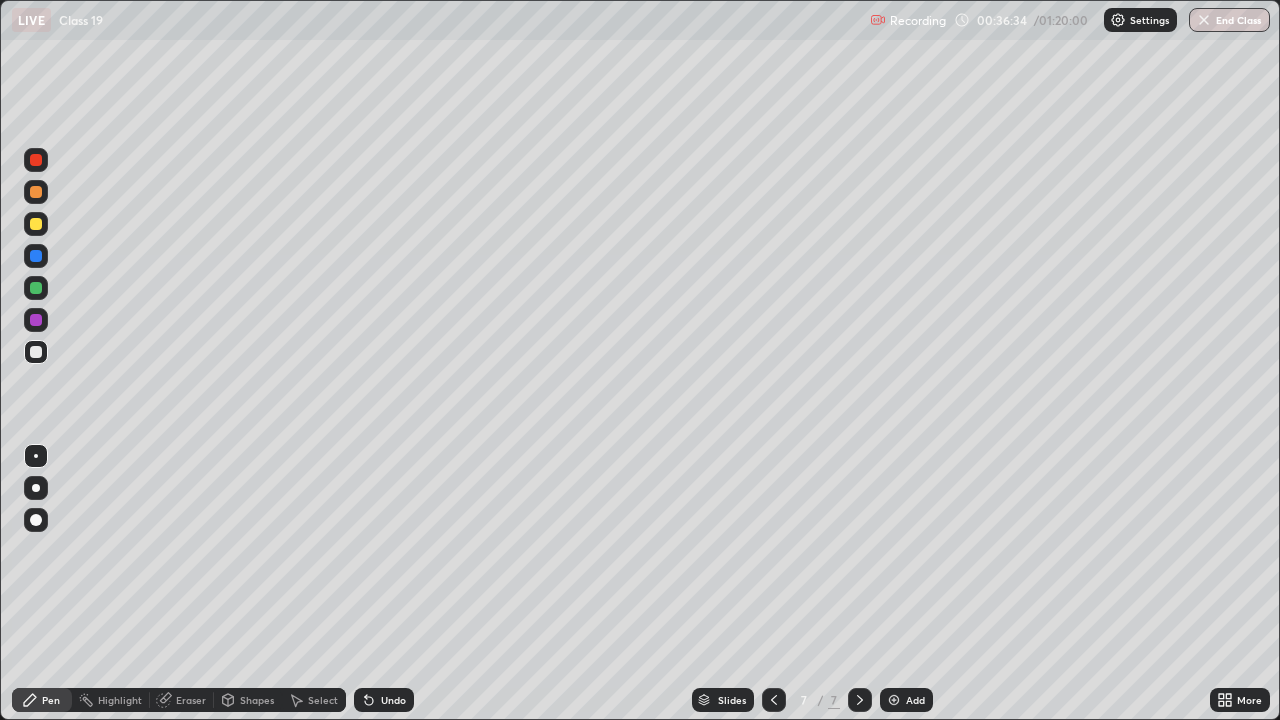 click at bounding box center [36, 224] 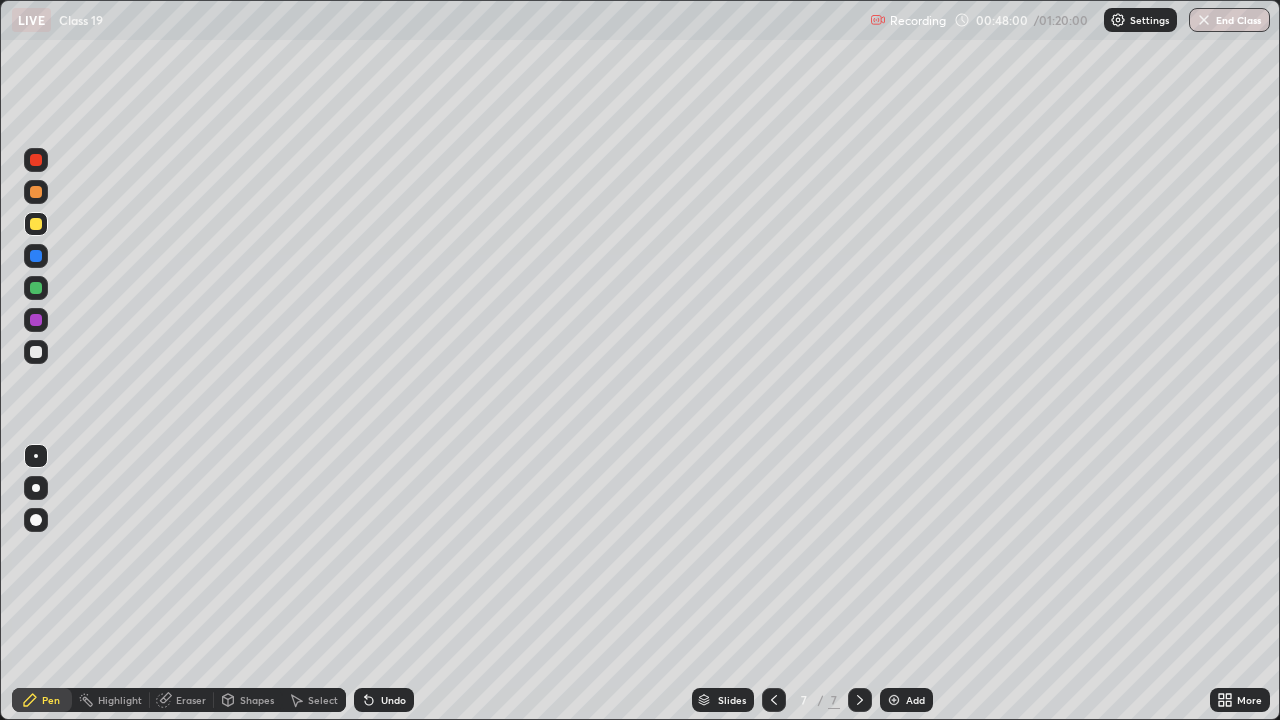 click at bounding box center [894, 700] 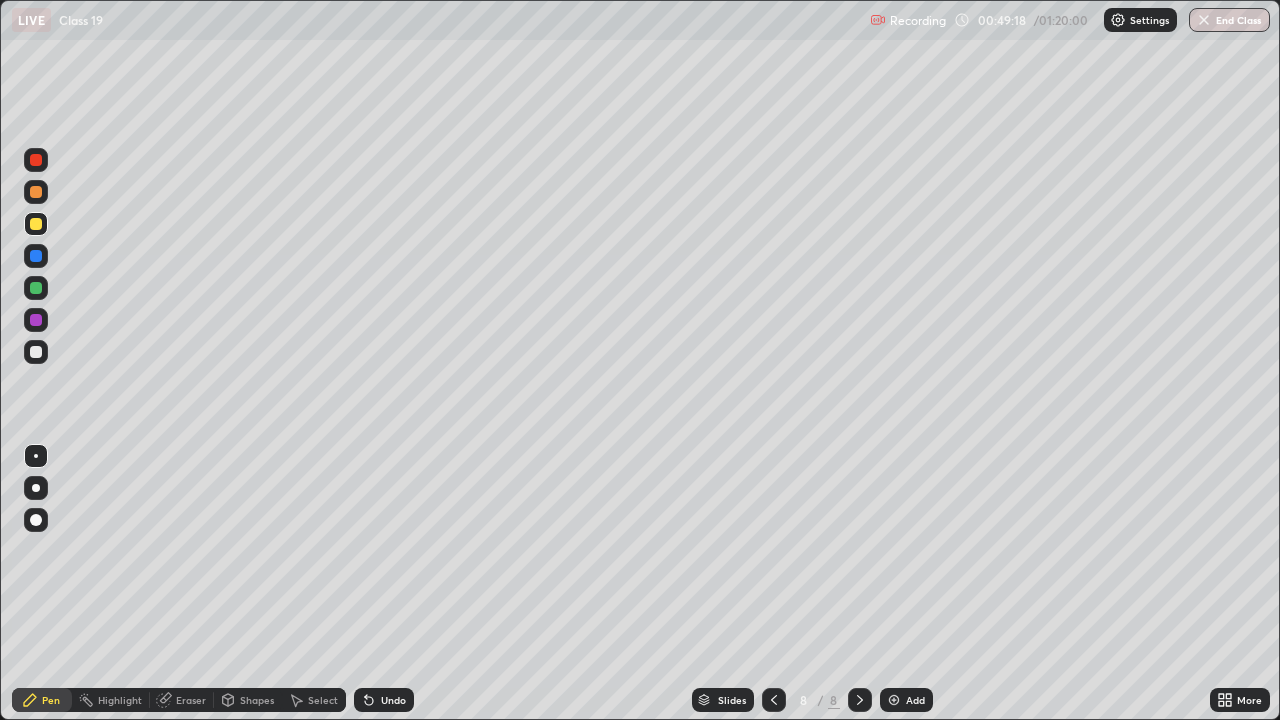 click at bounding box center (36, 320) 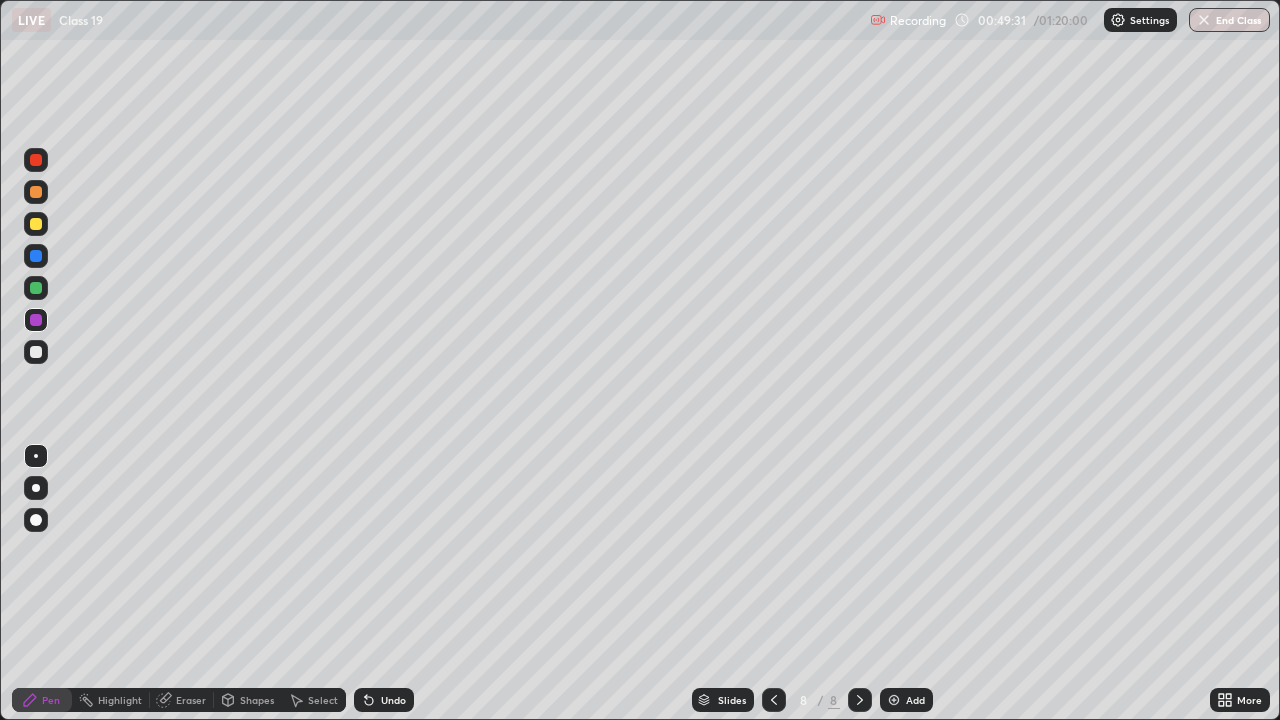 click at bounding box center (36, 288) 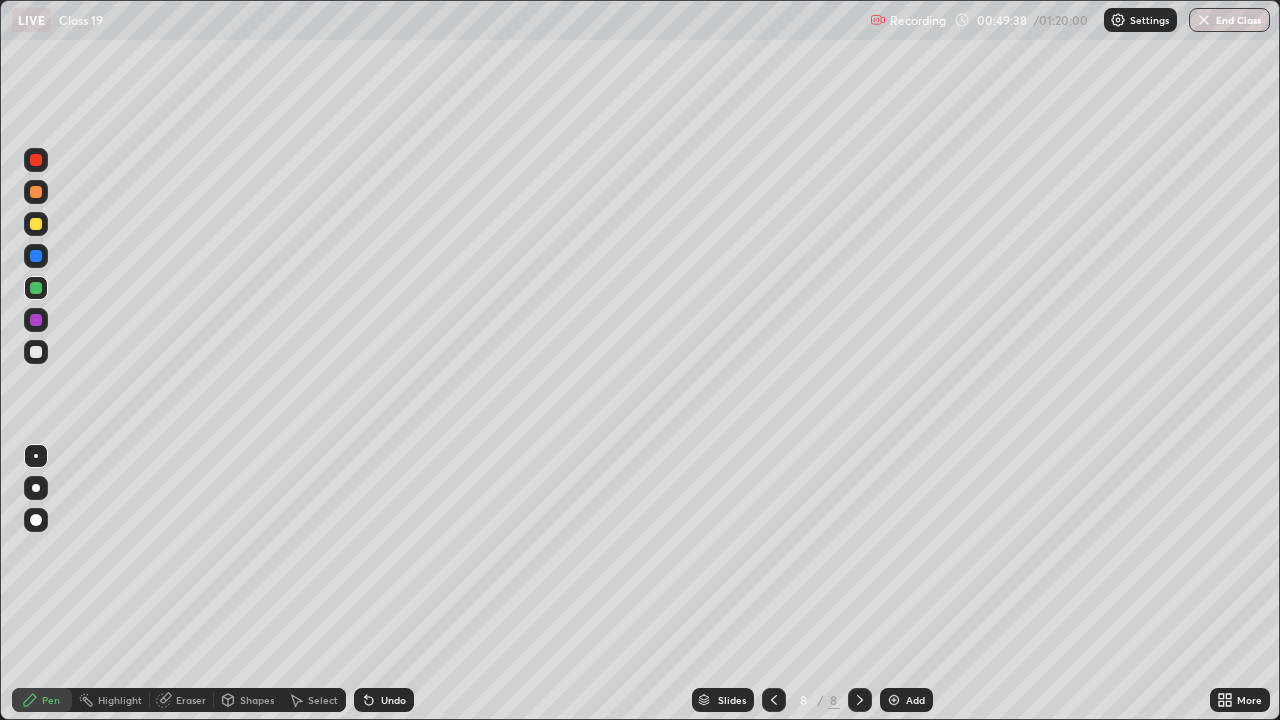 click on "Eraser" at bounding box center (191, 700) 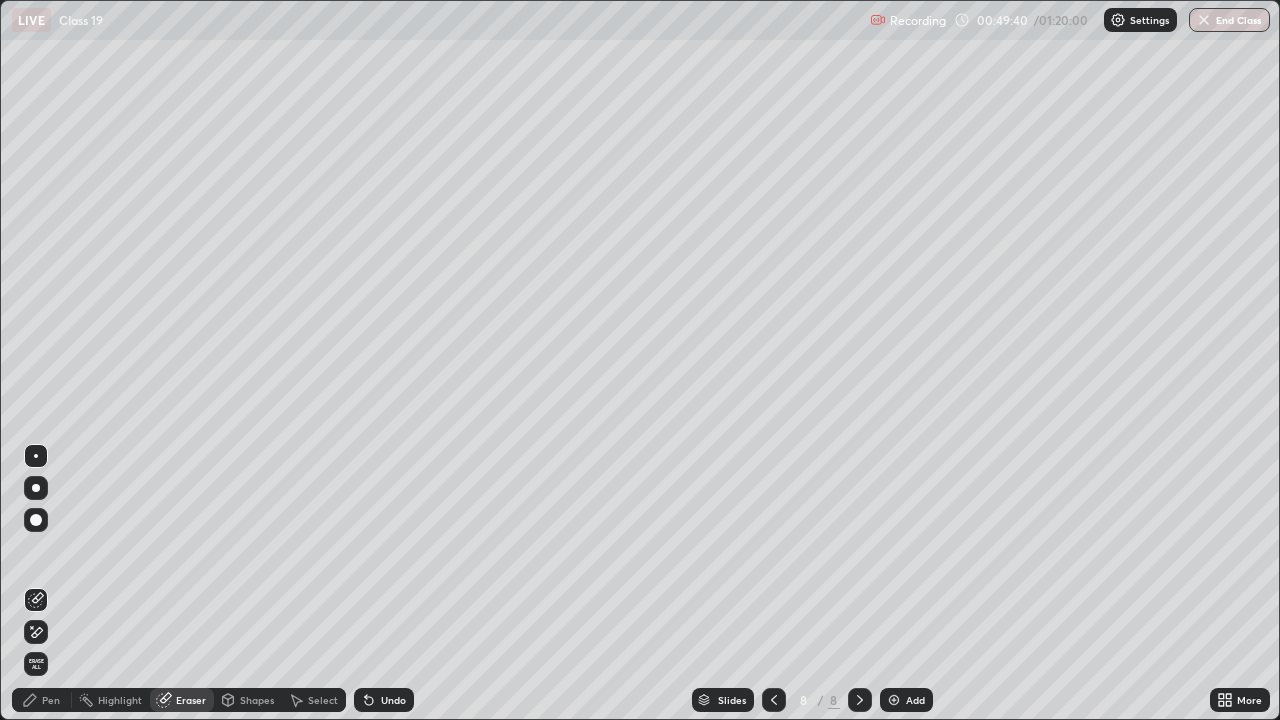 click on "Pen" at bounding box center [51, 700] 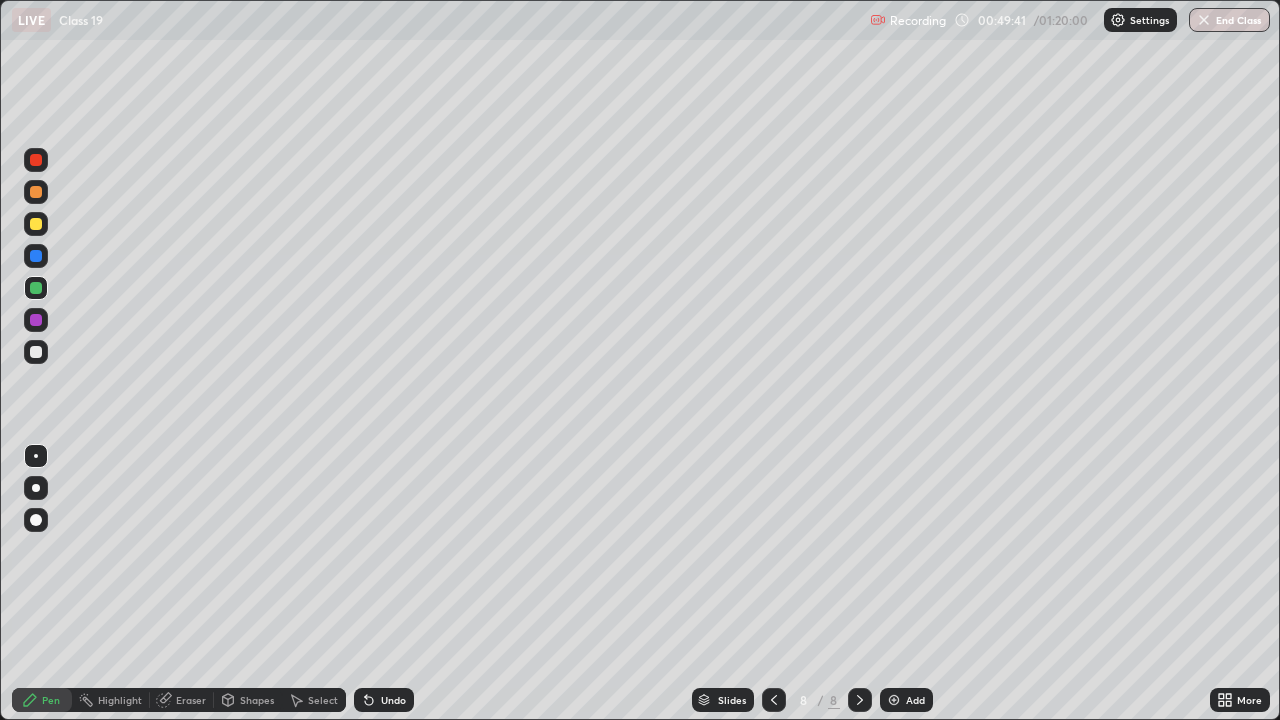 click at bounding box center (36, 224) 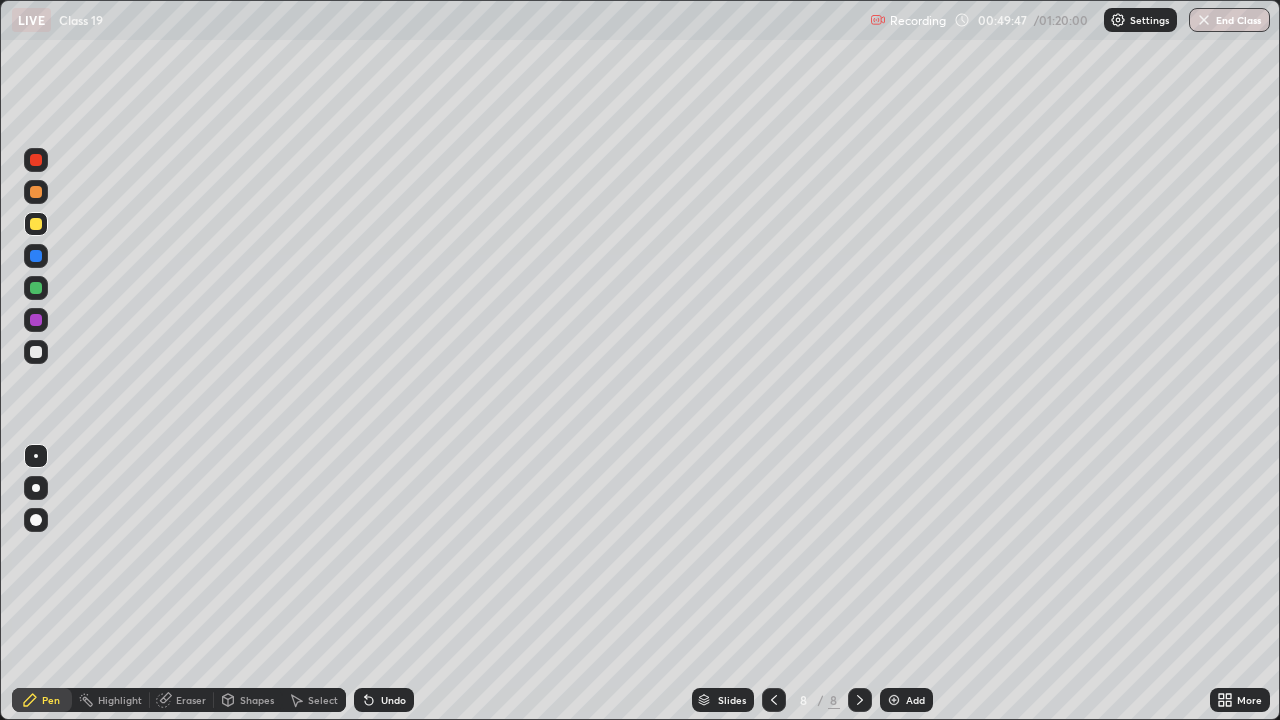 click on "Eraser" at bounding box center (191, 700) 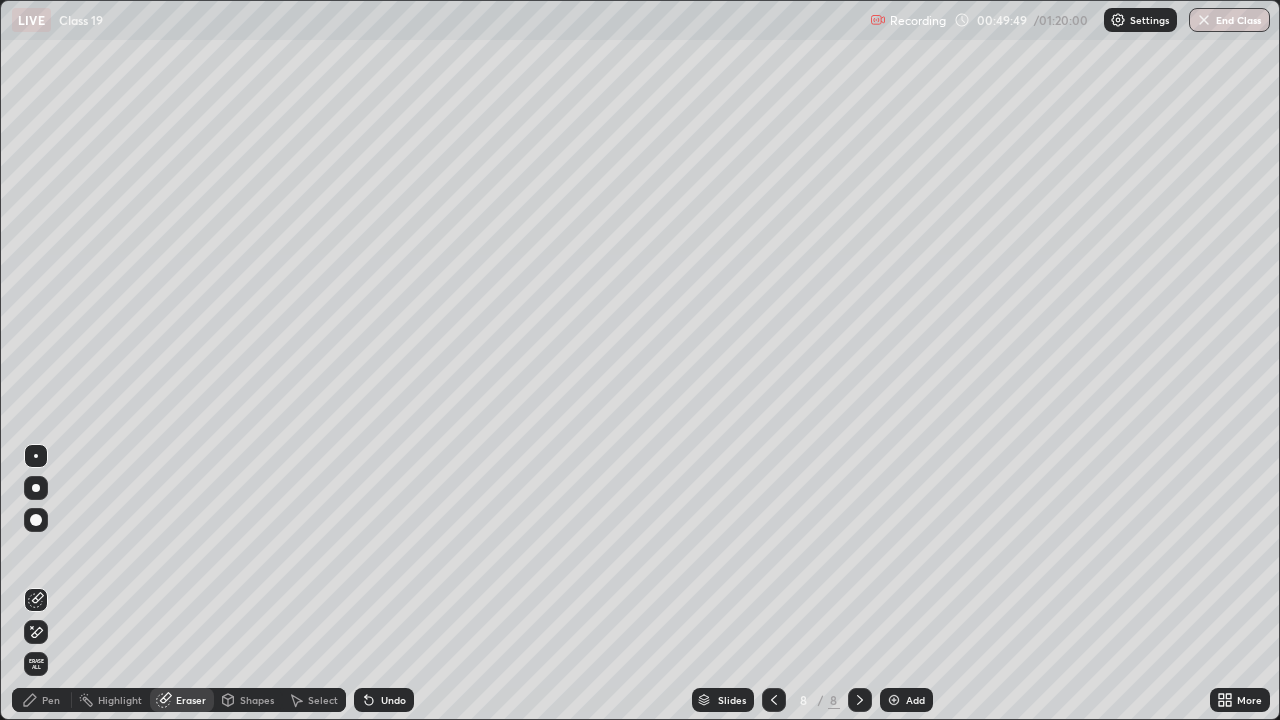 click on "Pen" at bounding box center (51, 700) 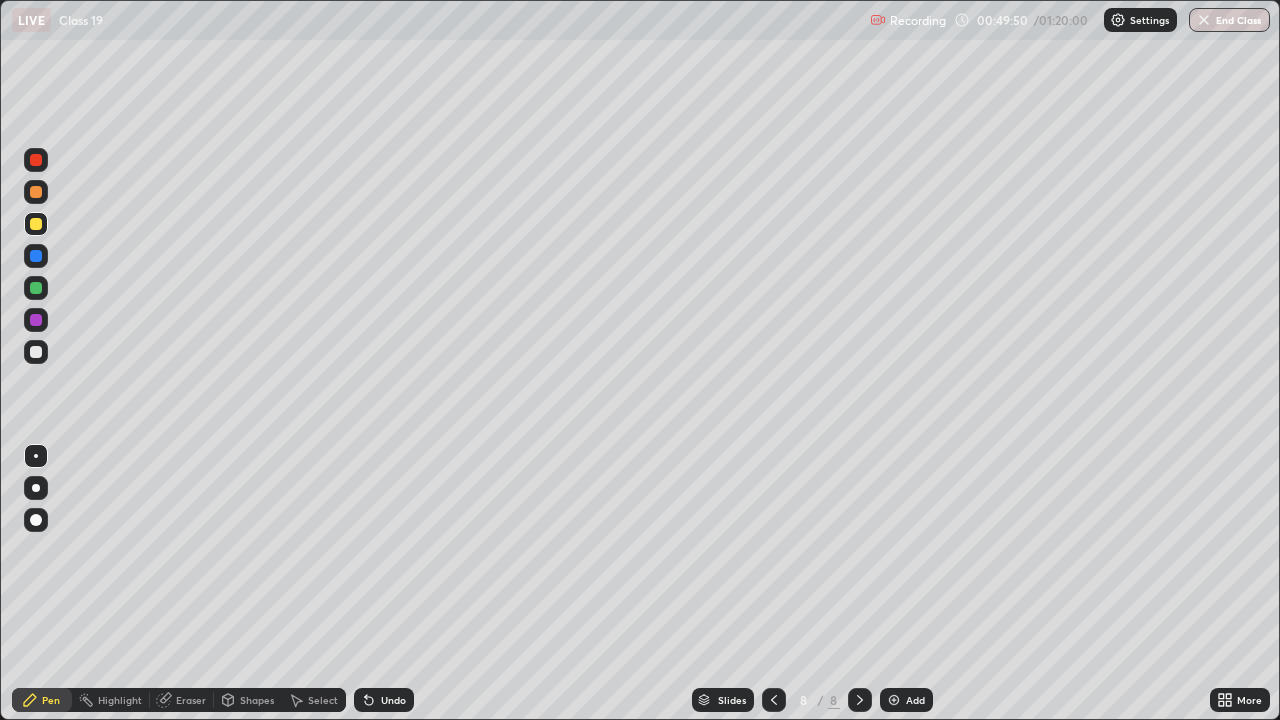 click at bounding box center [36, 224] 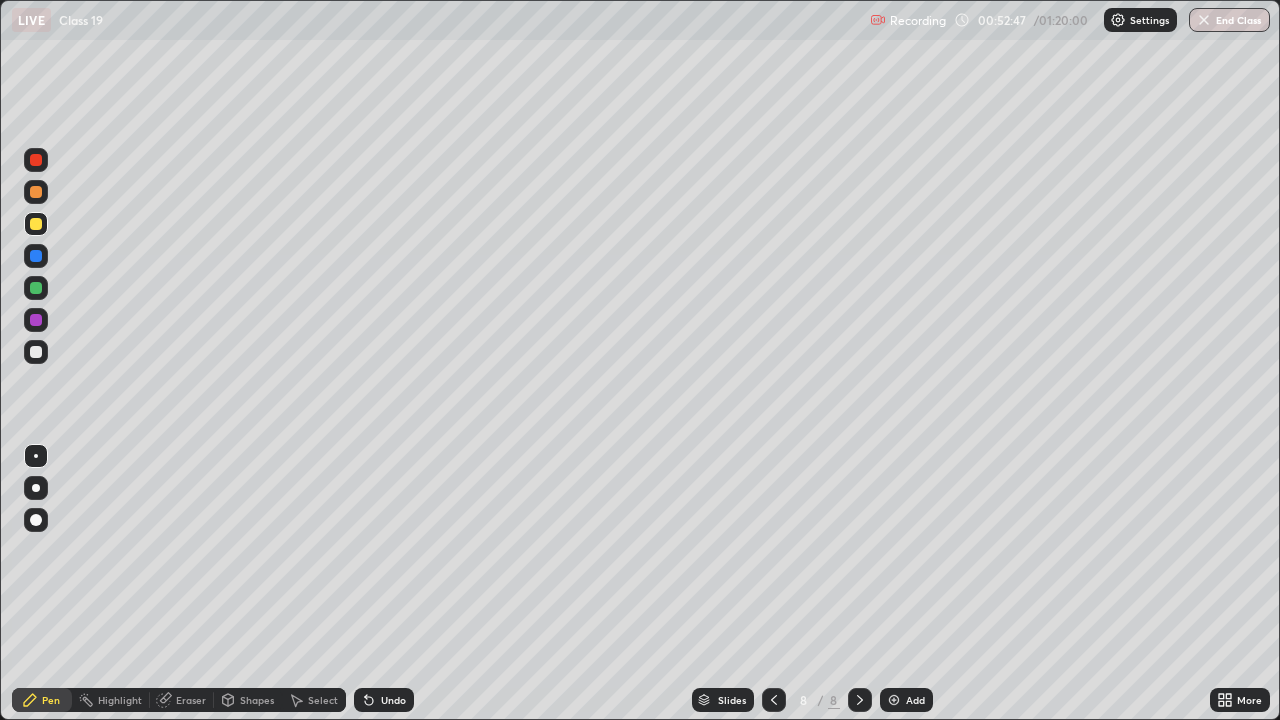 click at bounding box center [894, 700] 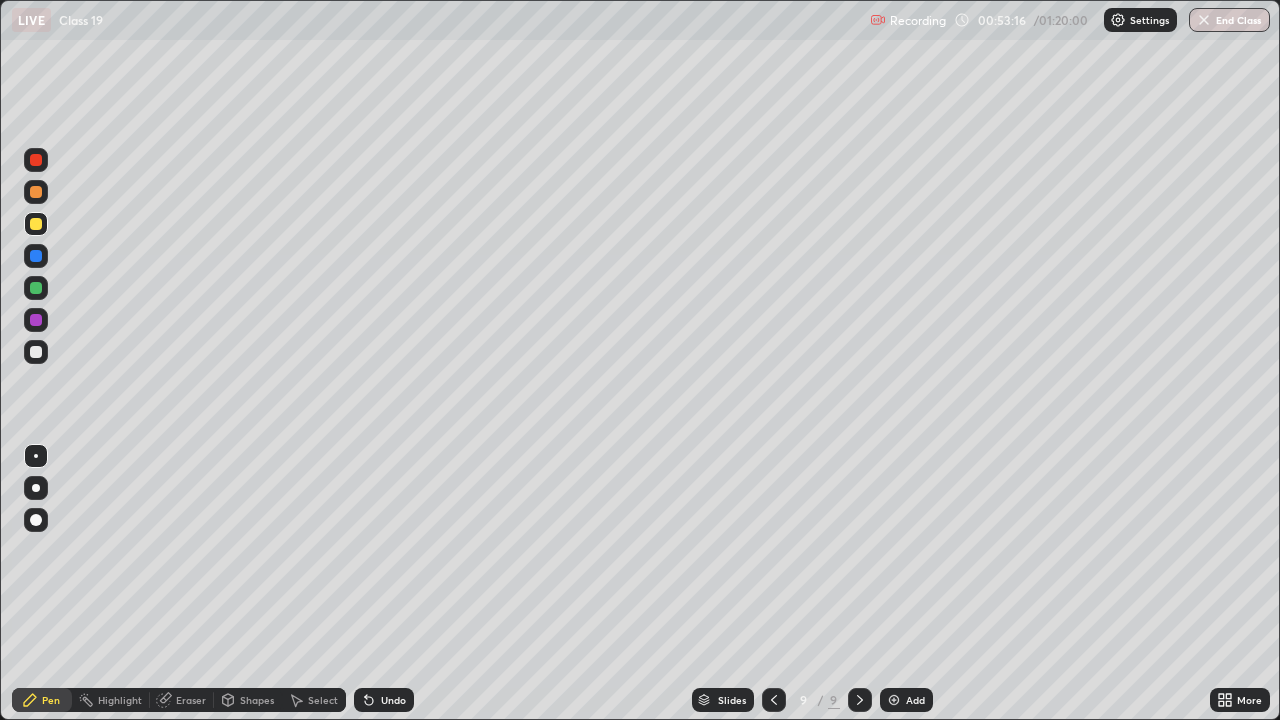 click on "Undo" at bounding box center [384, 700] 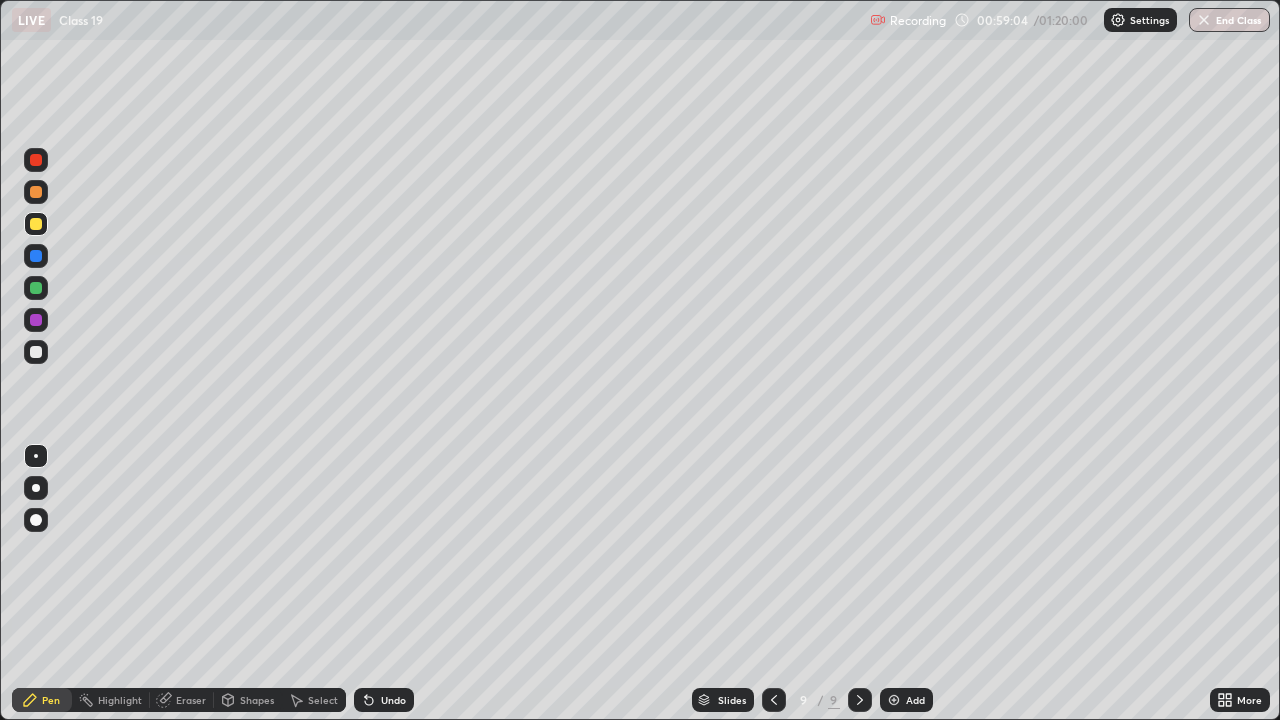 click at bounding box center [894, 700] 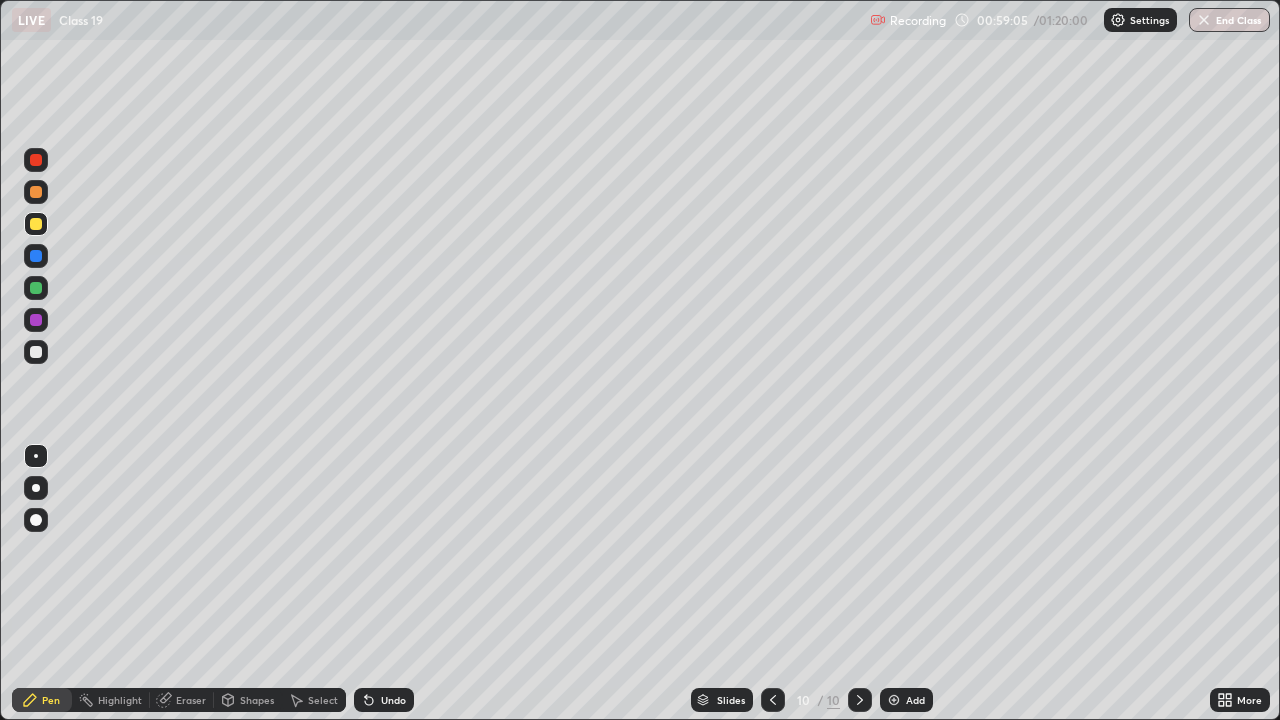 click at bounding box center (36, 320) 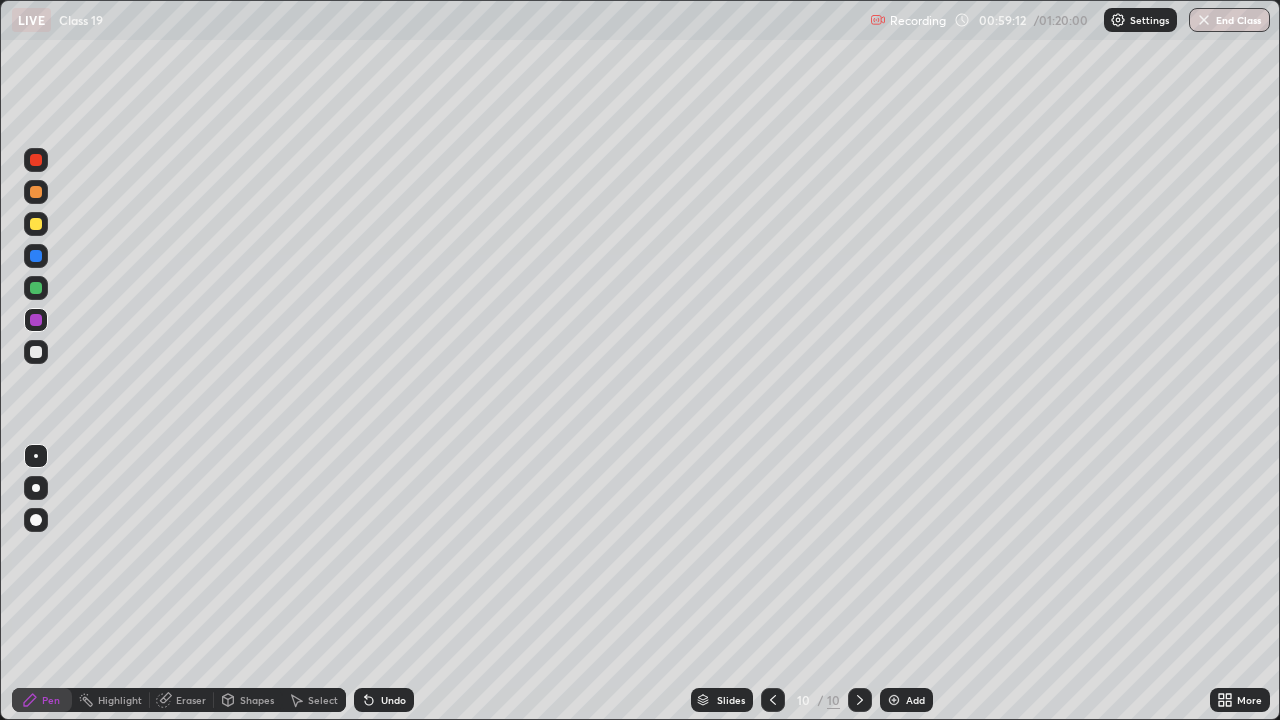 click at bounding box center (36, 224) 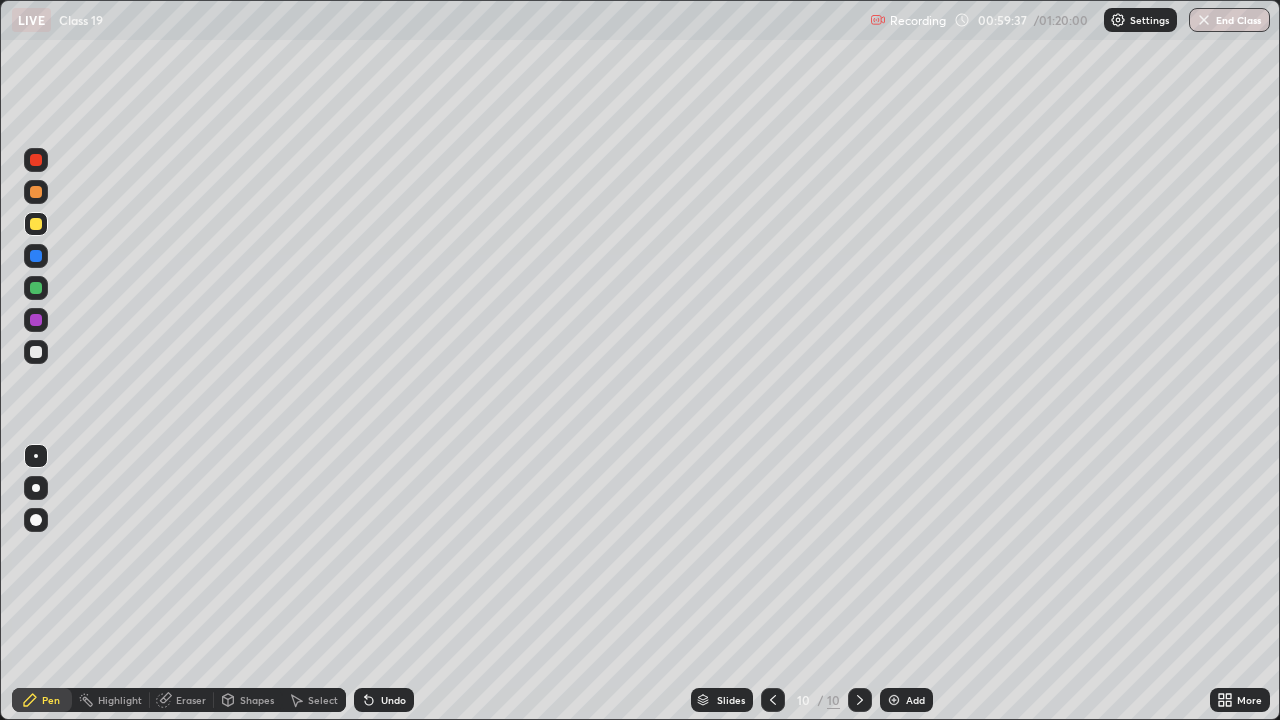 click on "Eraser" at bounding box center (191, 700) 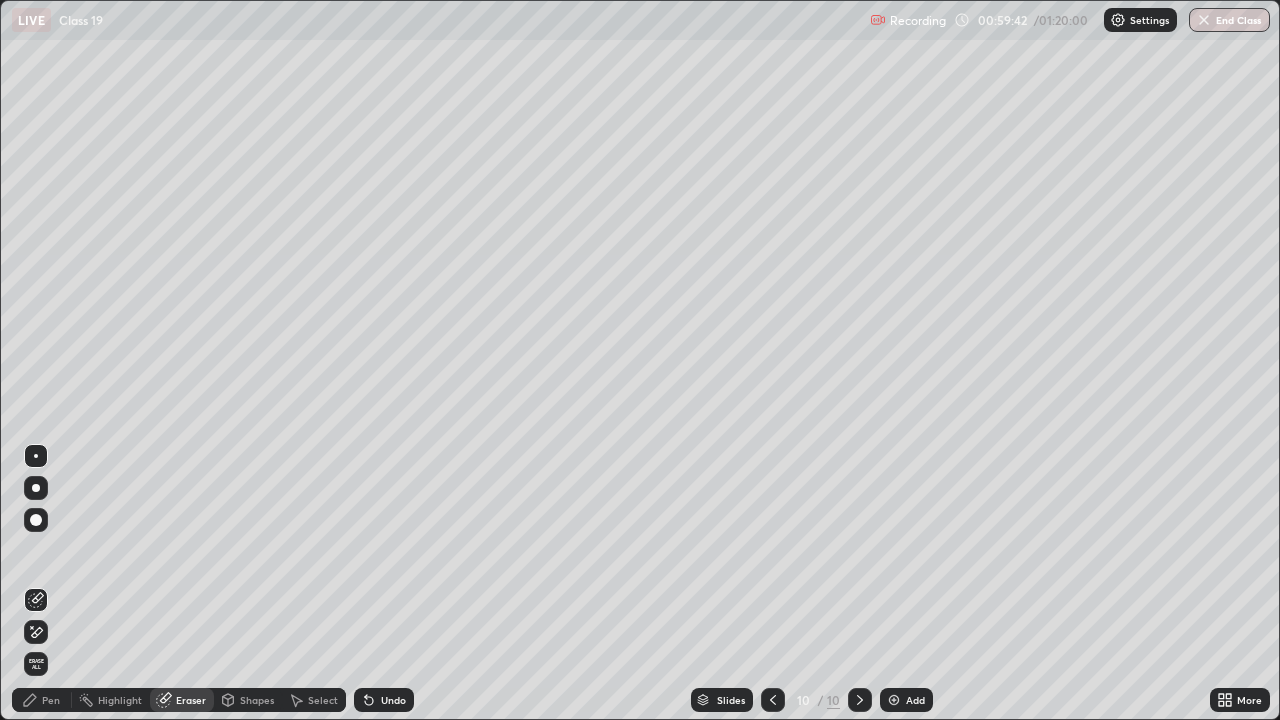 click on "Pen" at bounding box center [51, 700] 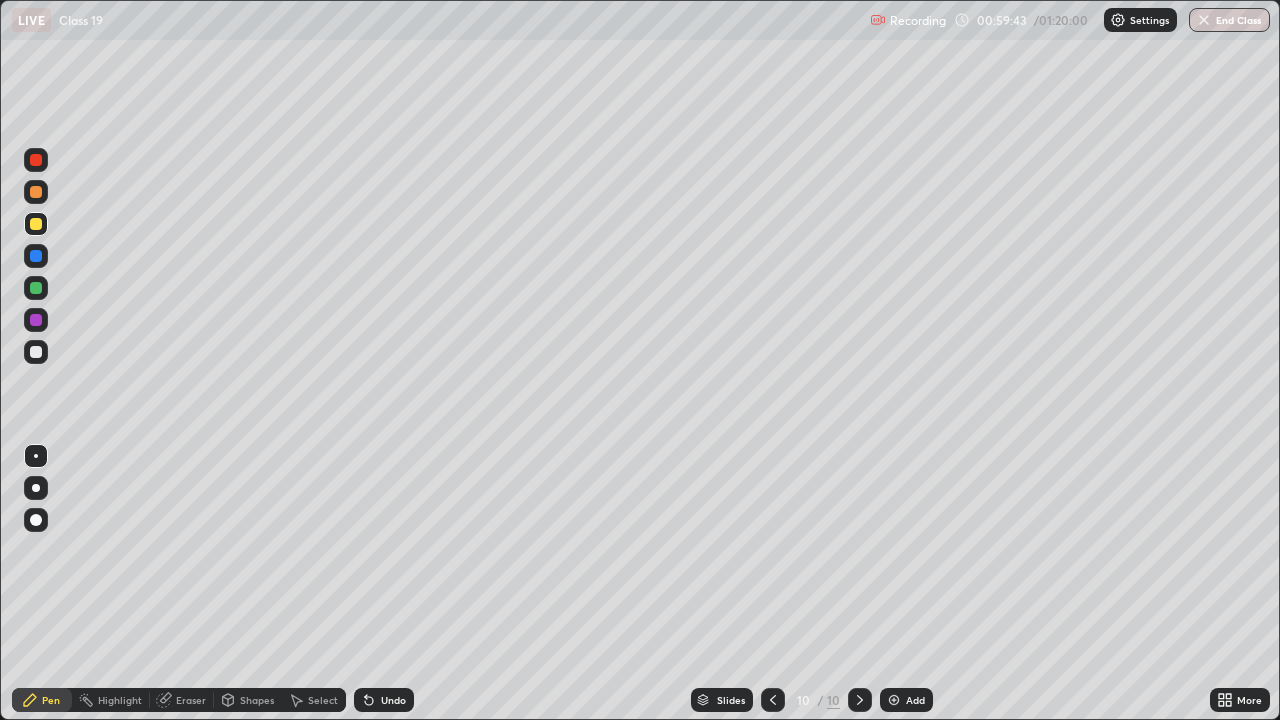click at bounding box center [36, 320] 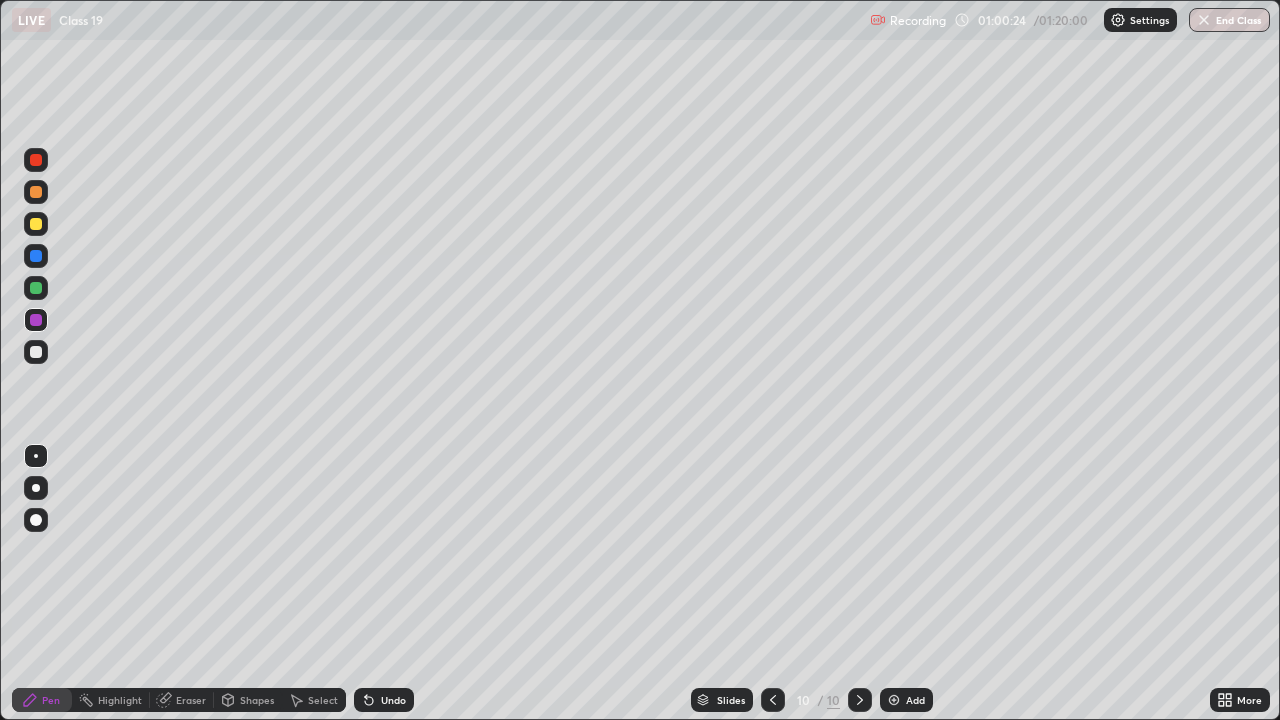 click 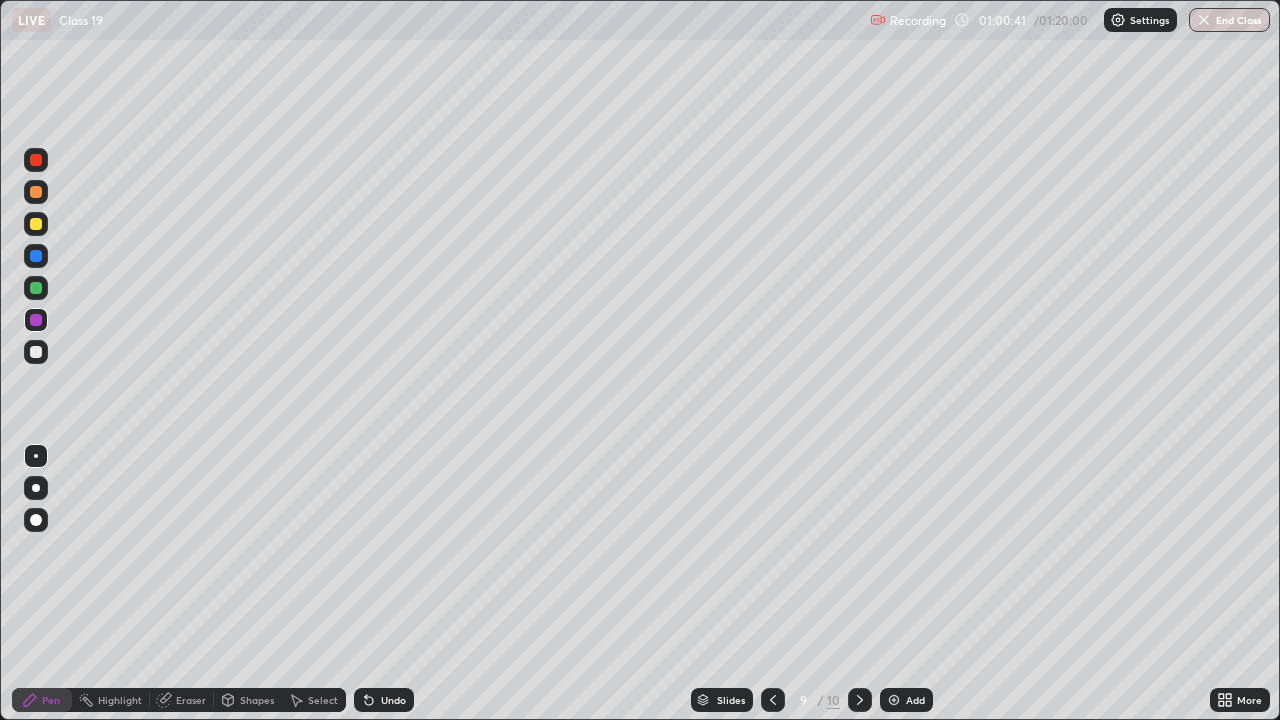 click at bounding box center (36, 352) 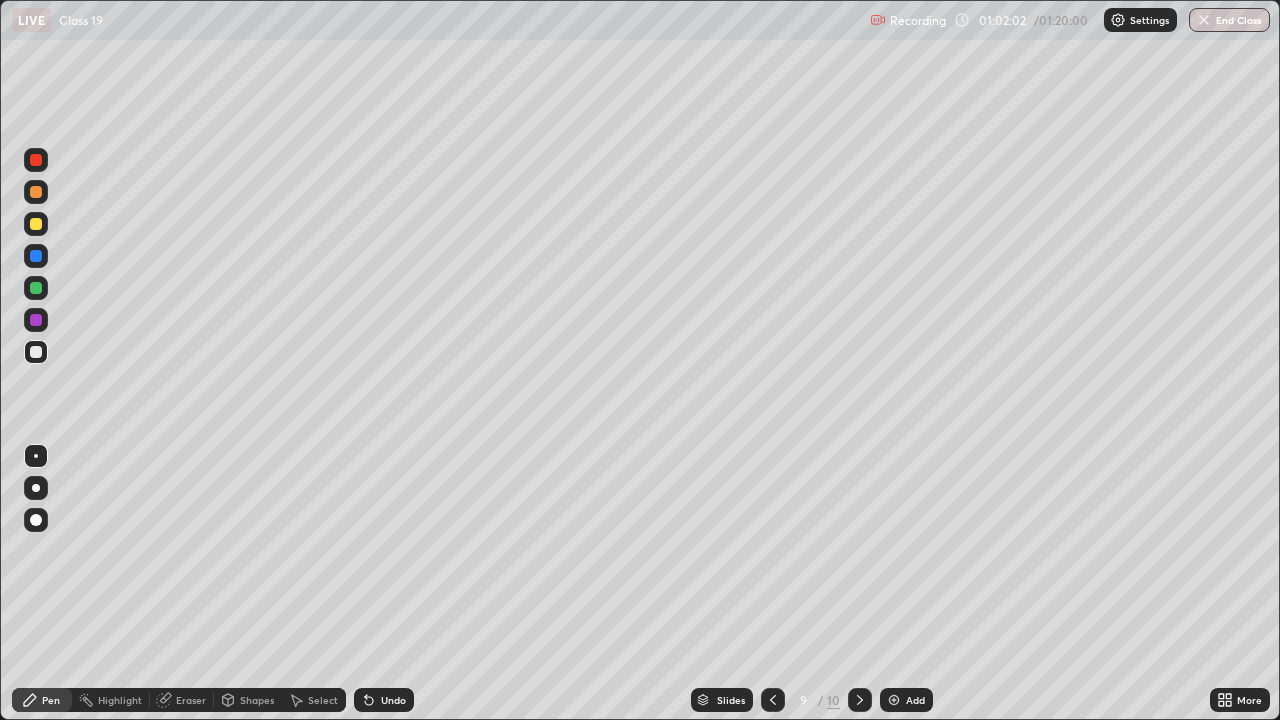 click at bounding box center [894, 700] 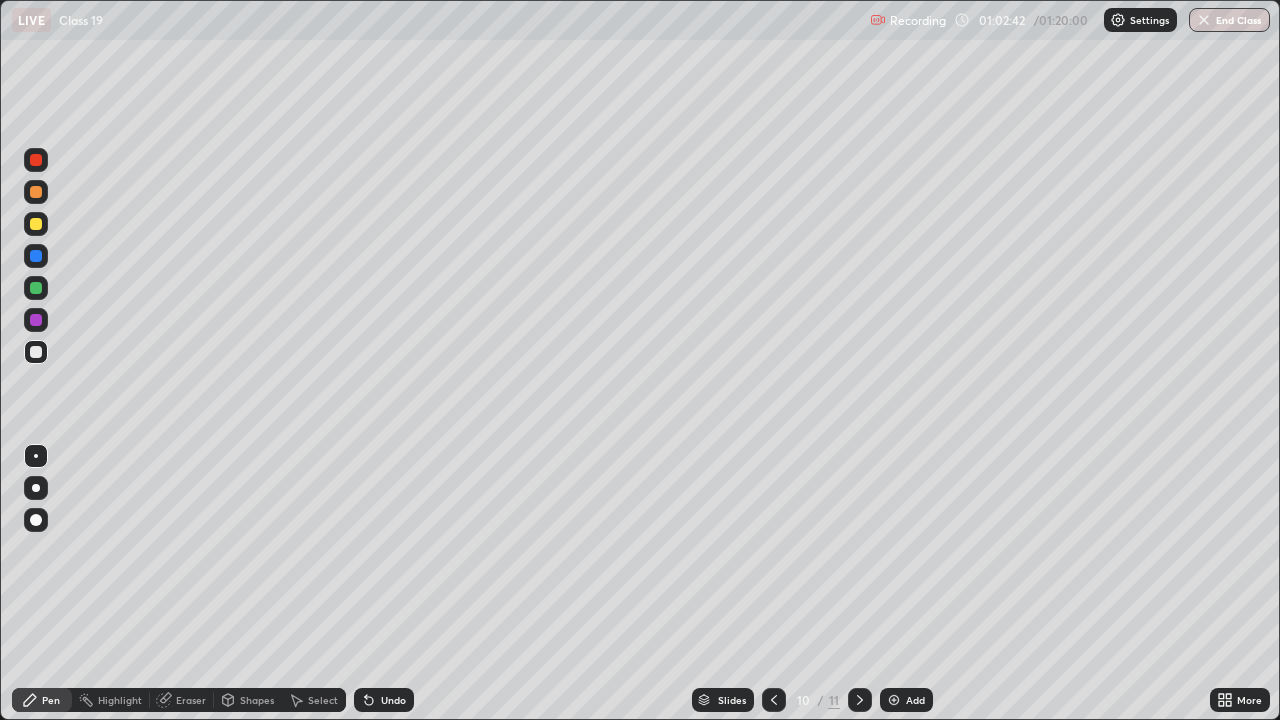 click at bounding box center [894, 700] 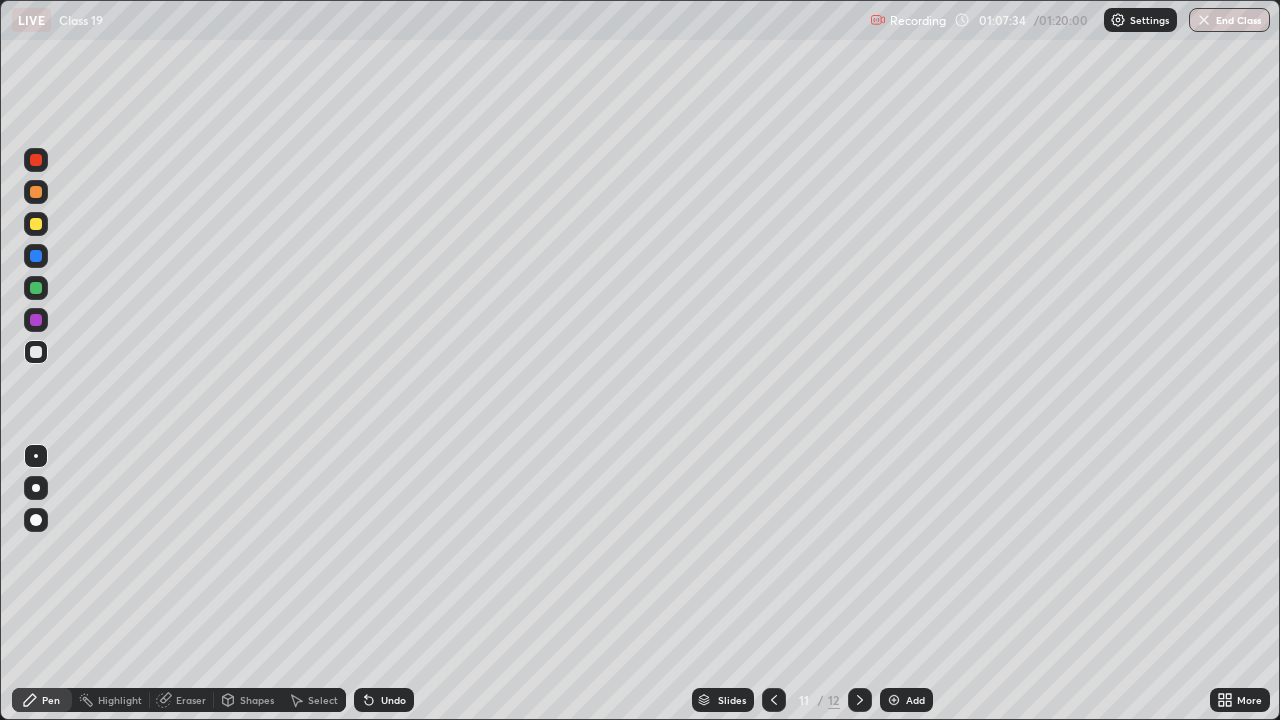 click on "End Class" at bounding box center (1229, 20) 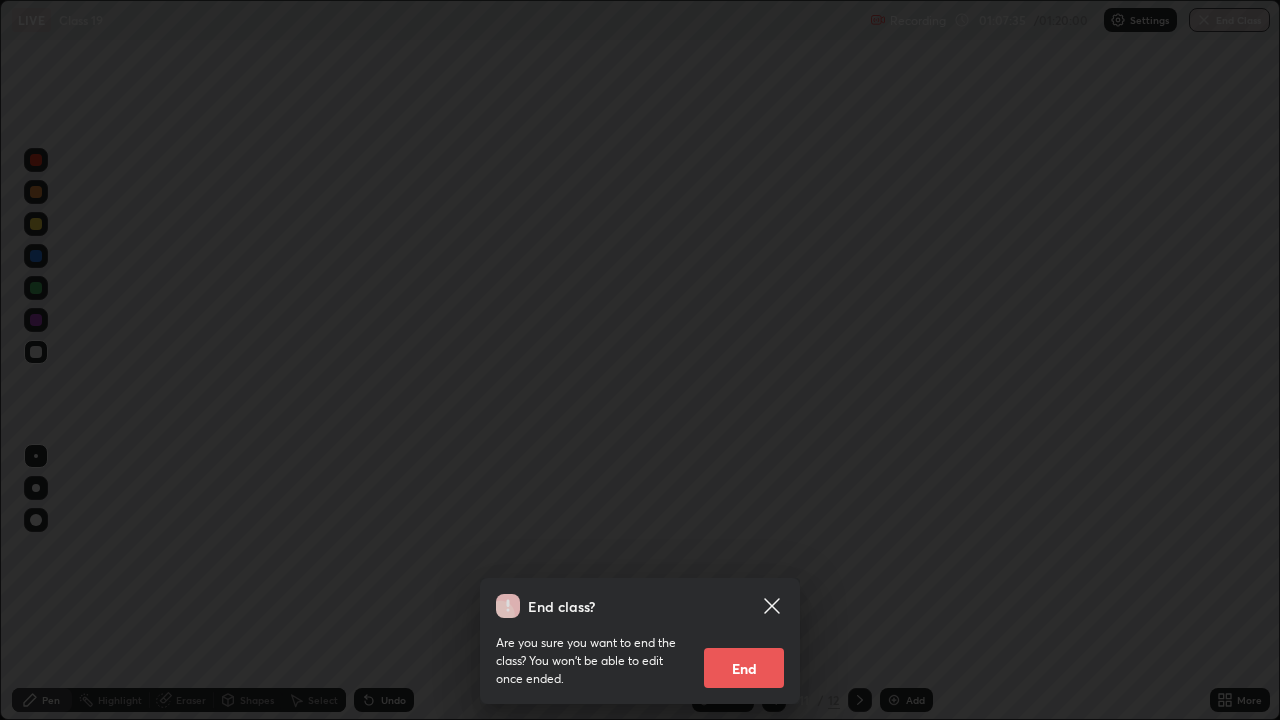 click on "End" at bounding box center [744, 668] 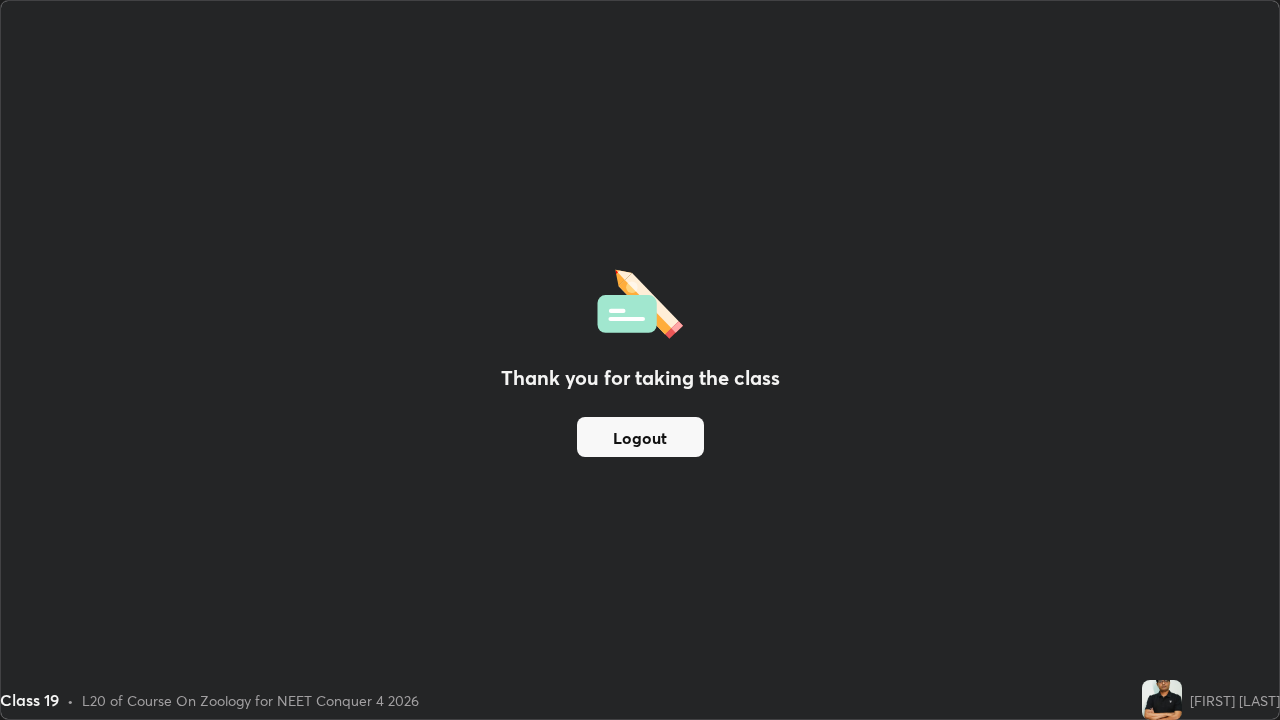 click on "Logout" at bounding box center [640, 437] 